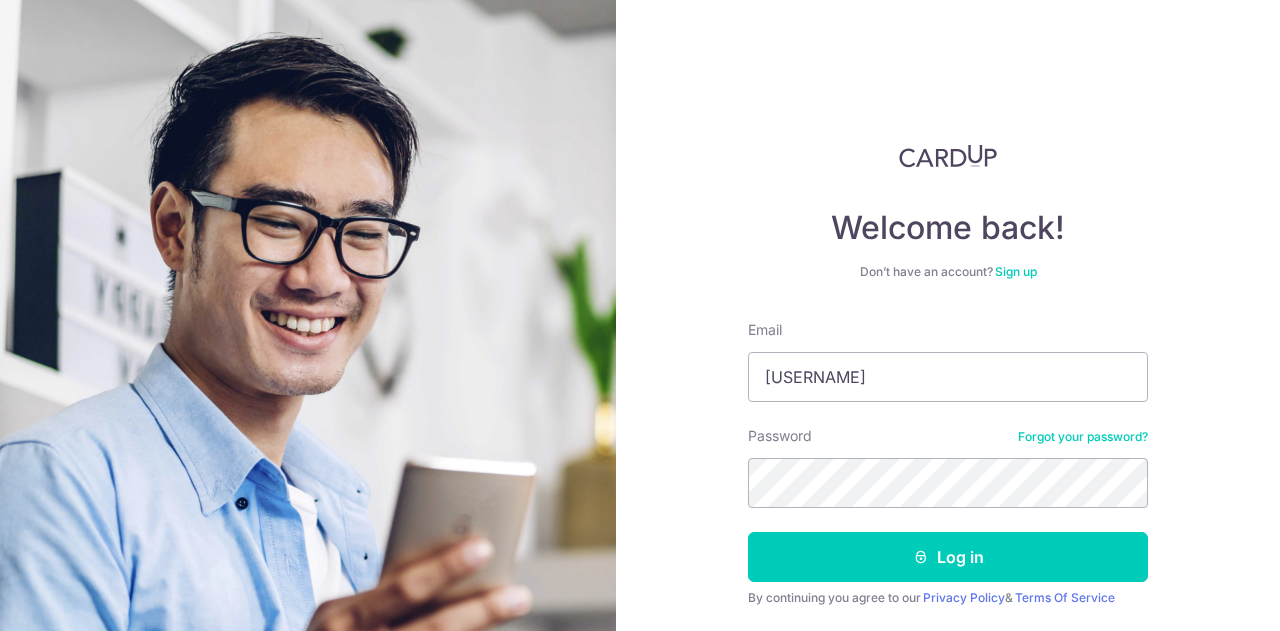 scroll, scrollTop: 0, scrollLeft: 0, axis: both 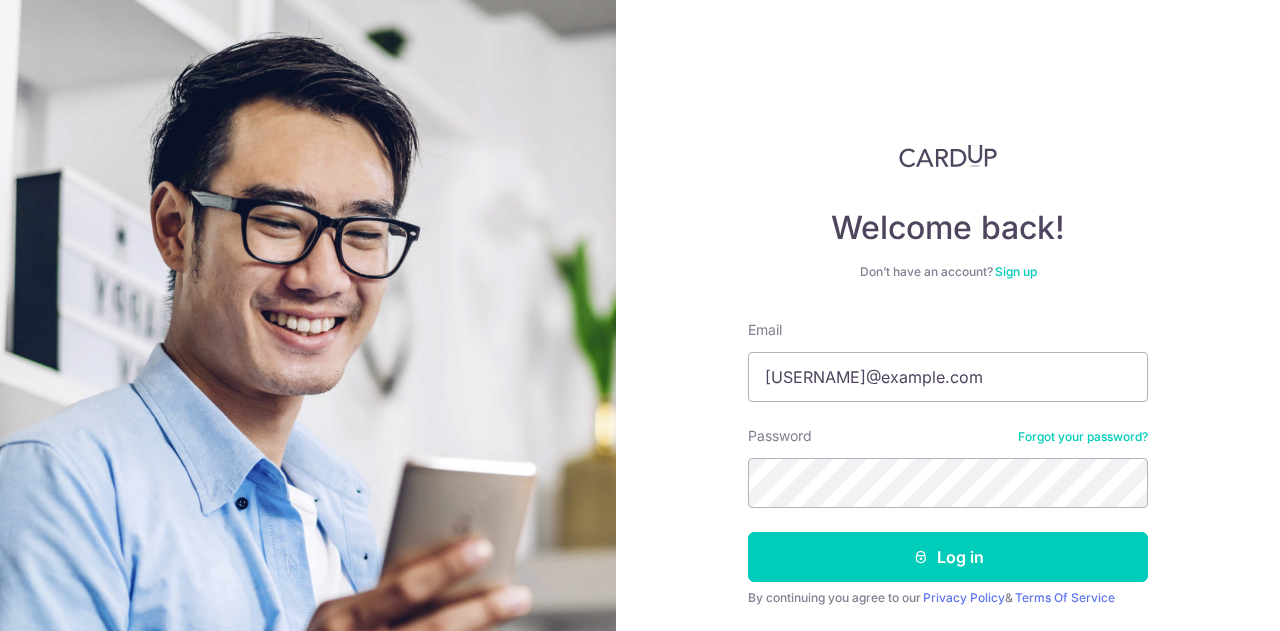 type on "[USERNAME]@example.com" 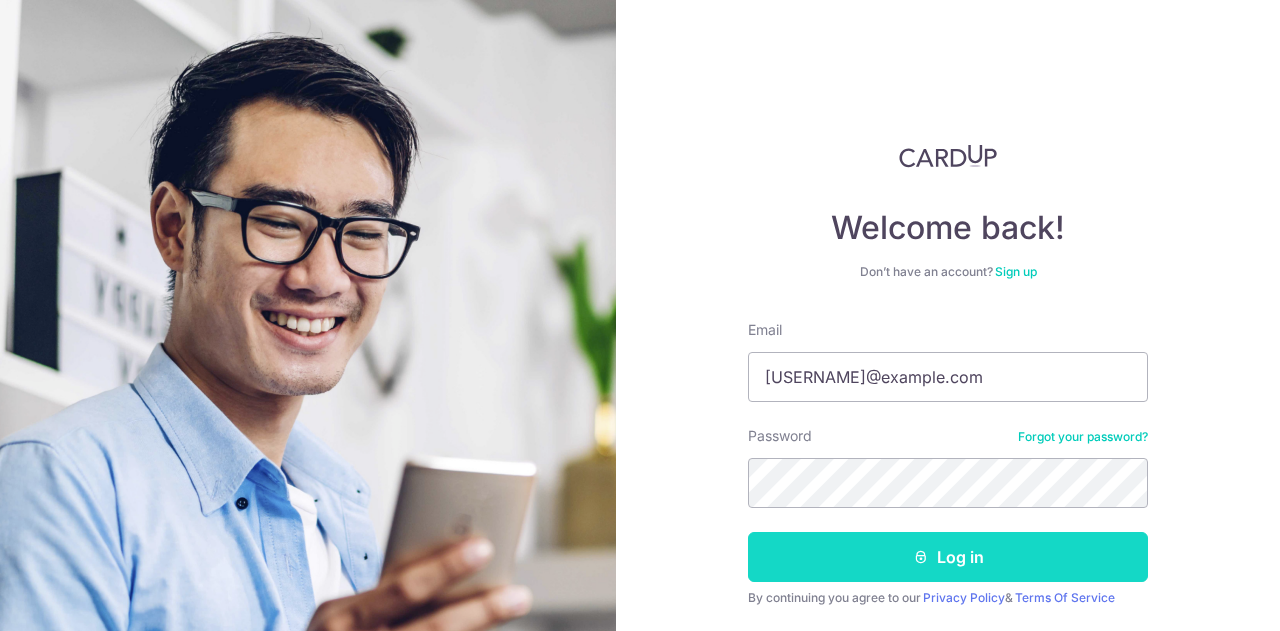 click on "Log in" at bounding box center [948, 557] 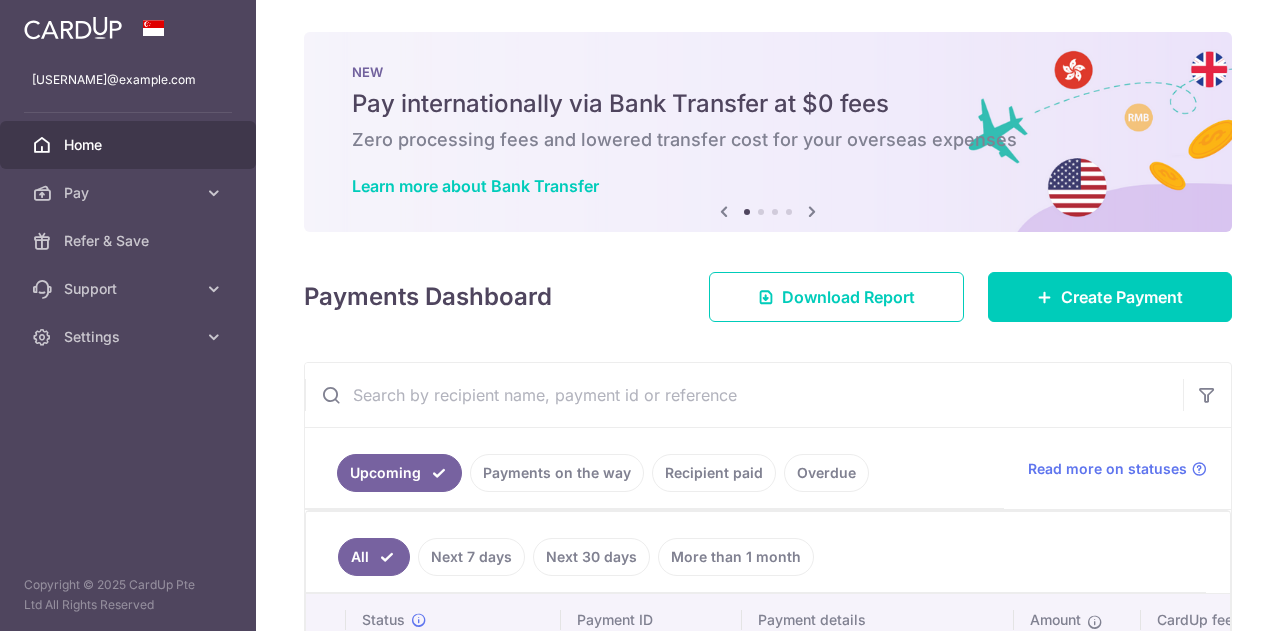 scroll, scrollTop: 0, scrollLeft: 0, axis: both 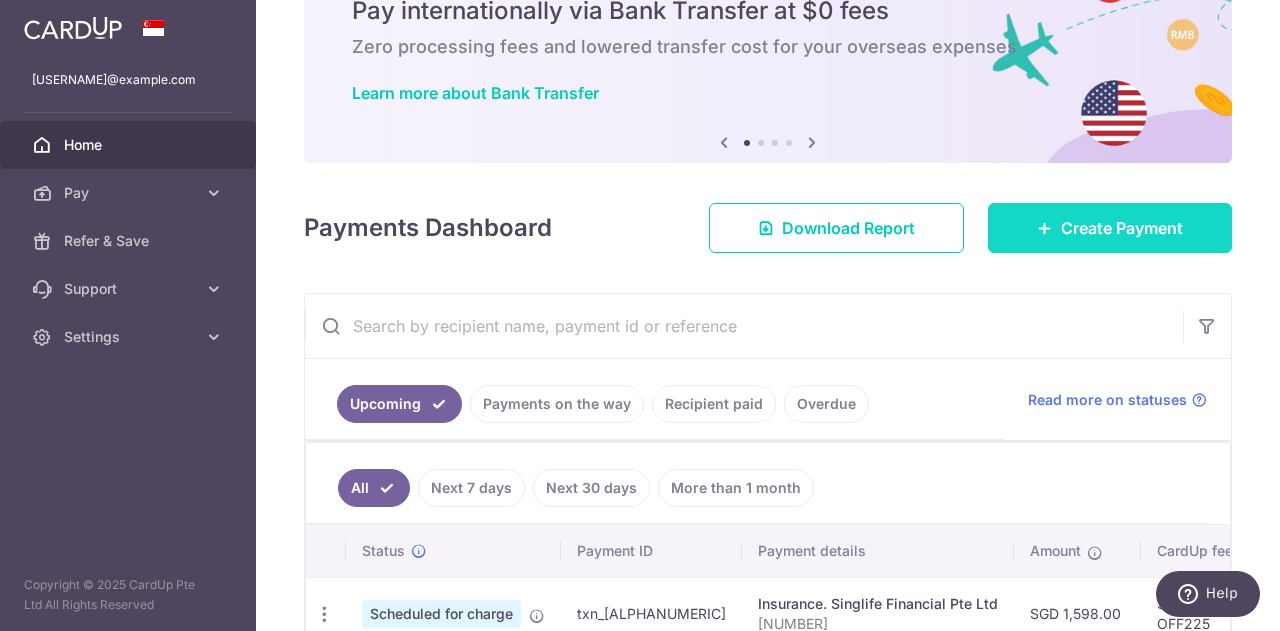 click on "Create Payment" at bounding box center (1122, 228) 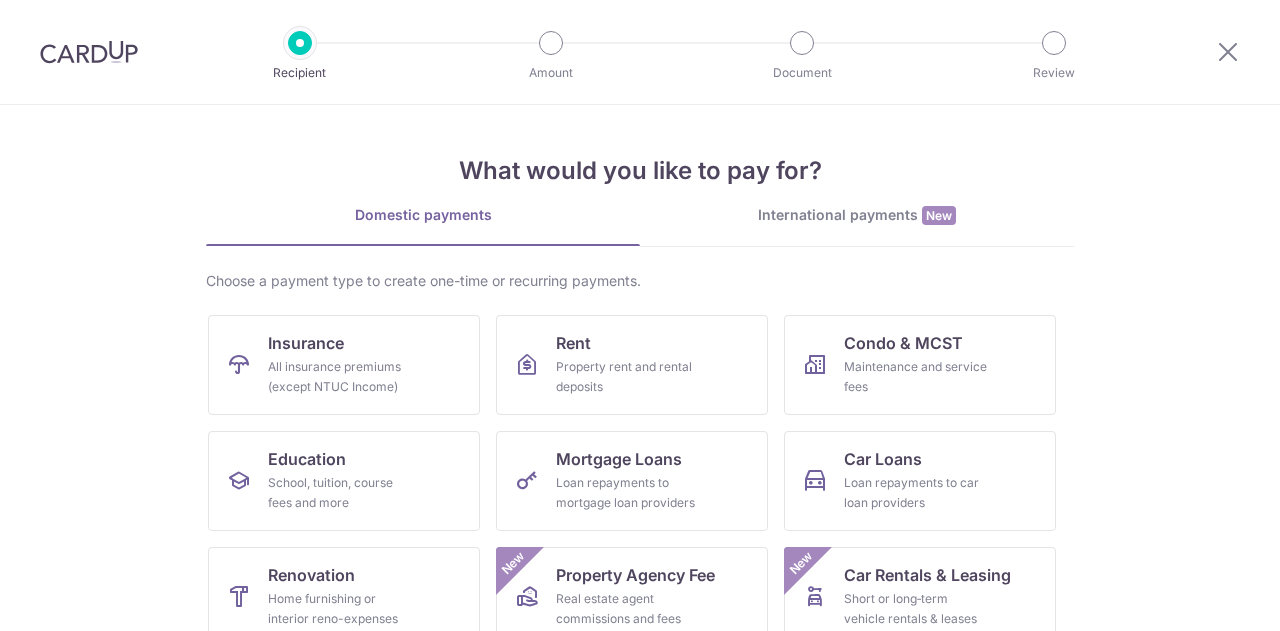 scroll, scrollTop: 0, scrollLeft: 0, axis: both 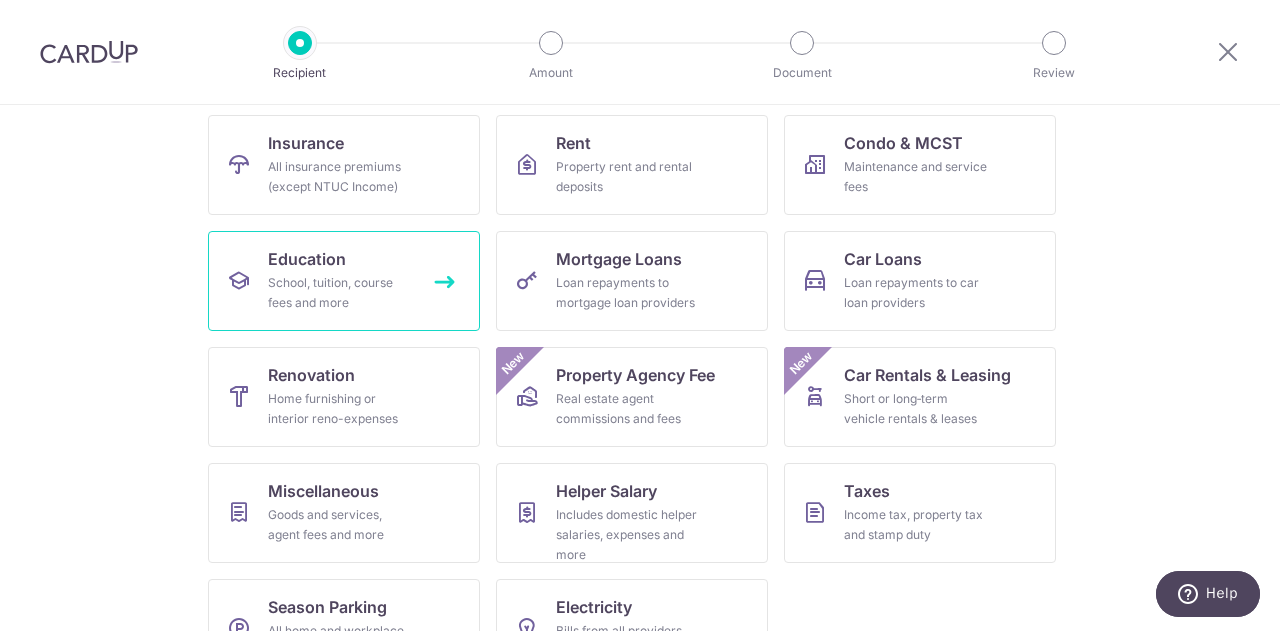 click on "School, tuition, course fees and more" at bounding box center (340, 293) 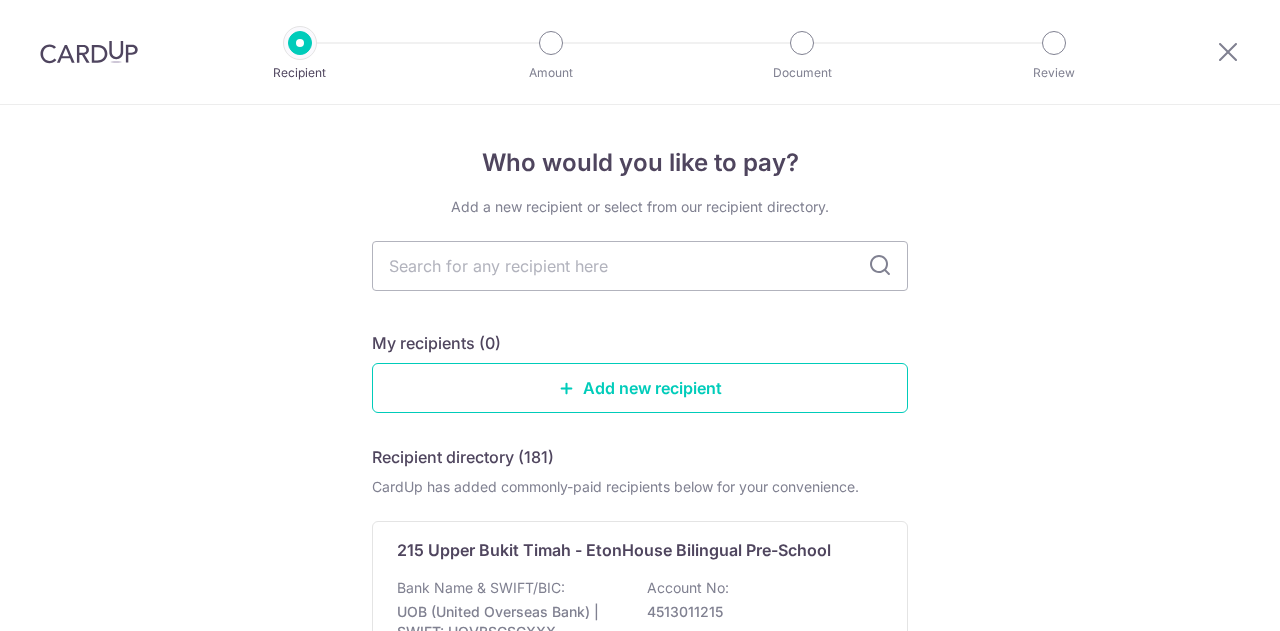 scroll, scrollTop: 0, scrollLeft: 0, axis: both 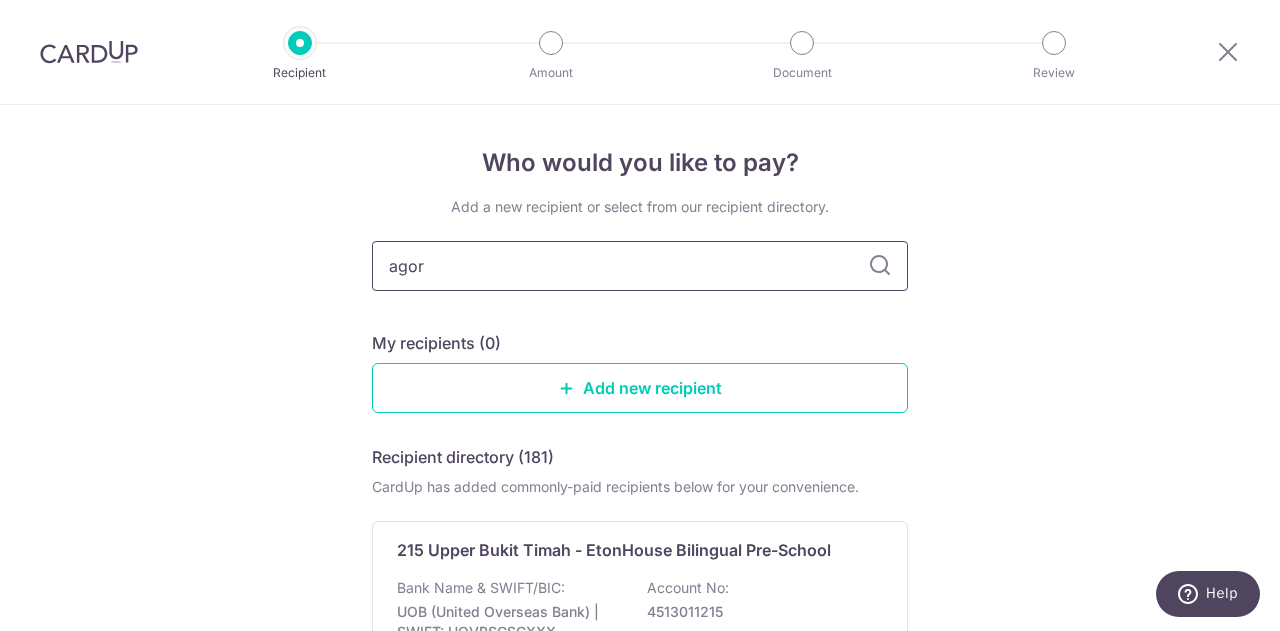 type on "agora" 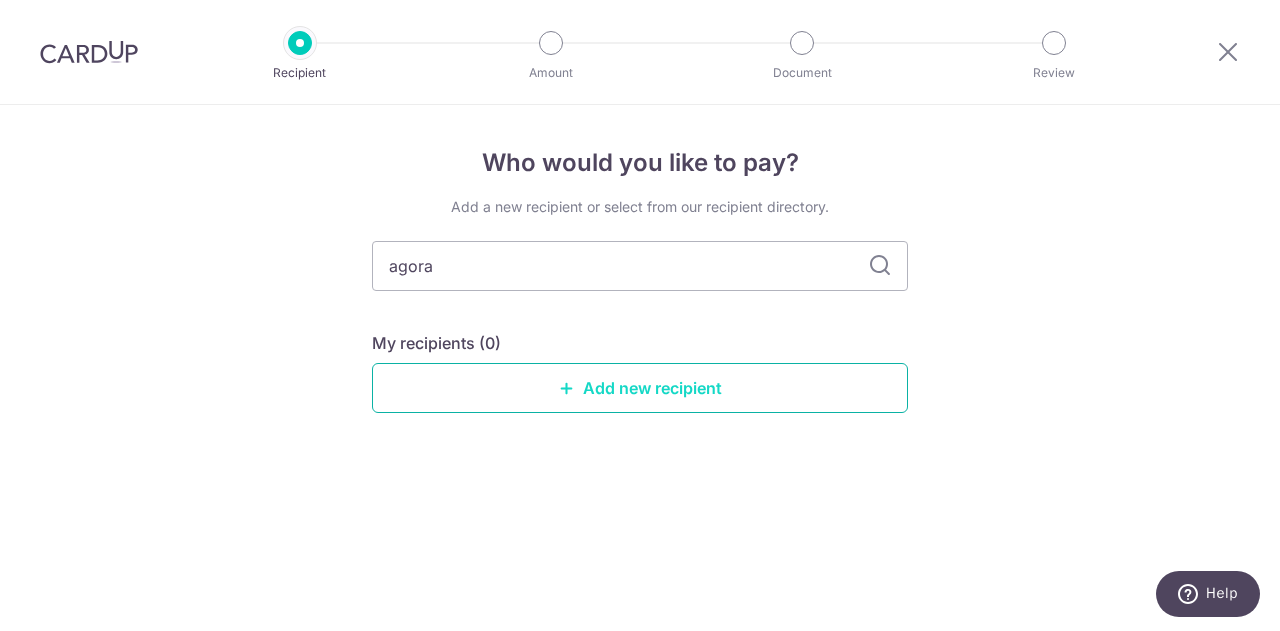 click on "Add new recipient" at bounding box center [640, 388] 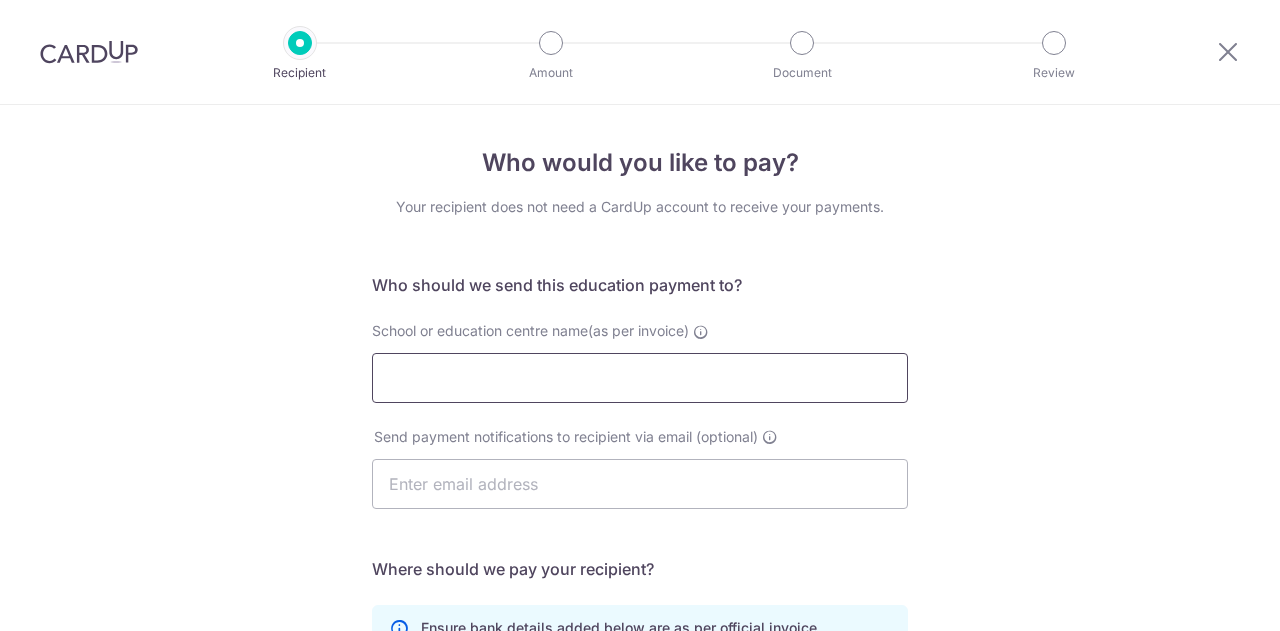 scroll, scrollTop: 0, scrollLeft: 0, axis: both 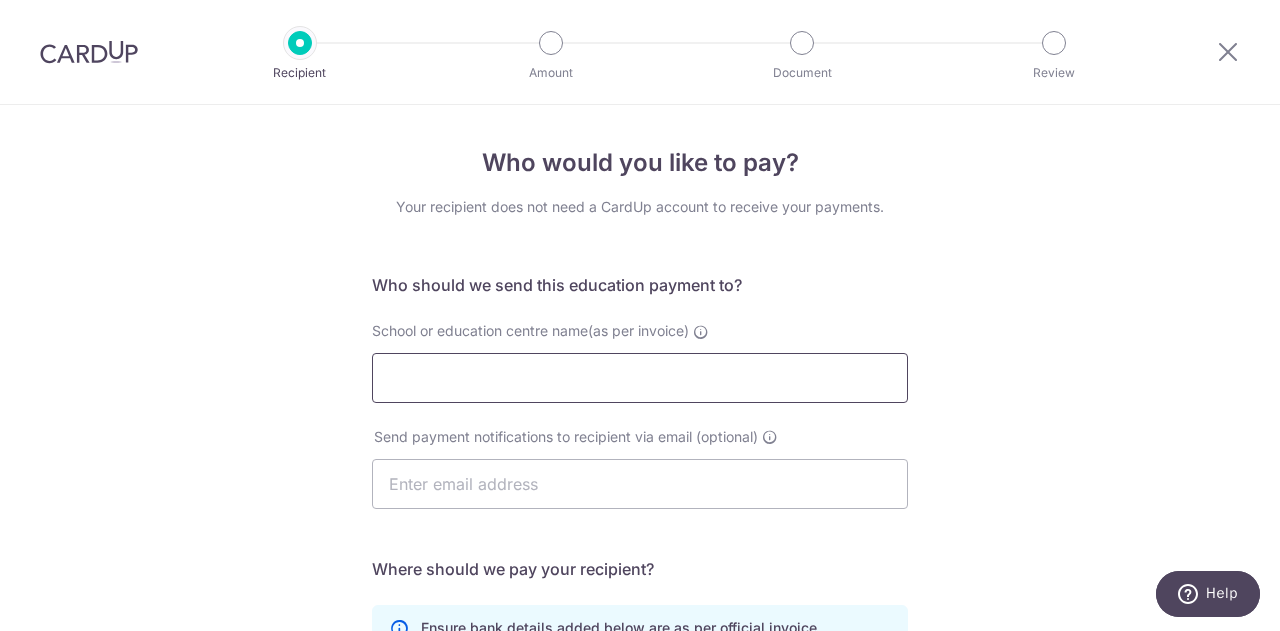 click on "School or education centre name(as per invoice)" at bounding box center (640, 378) 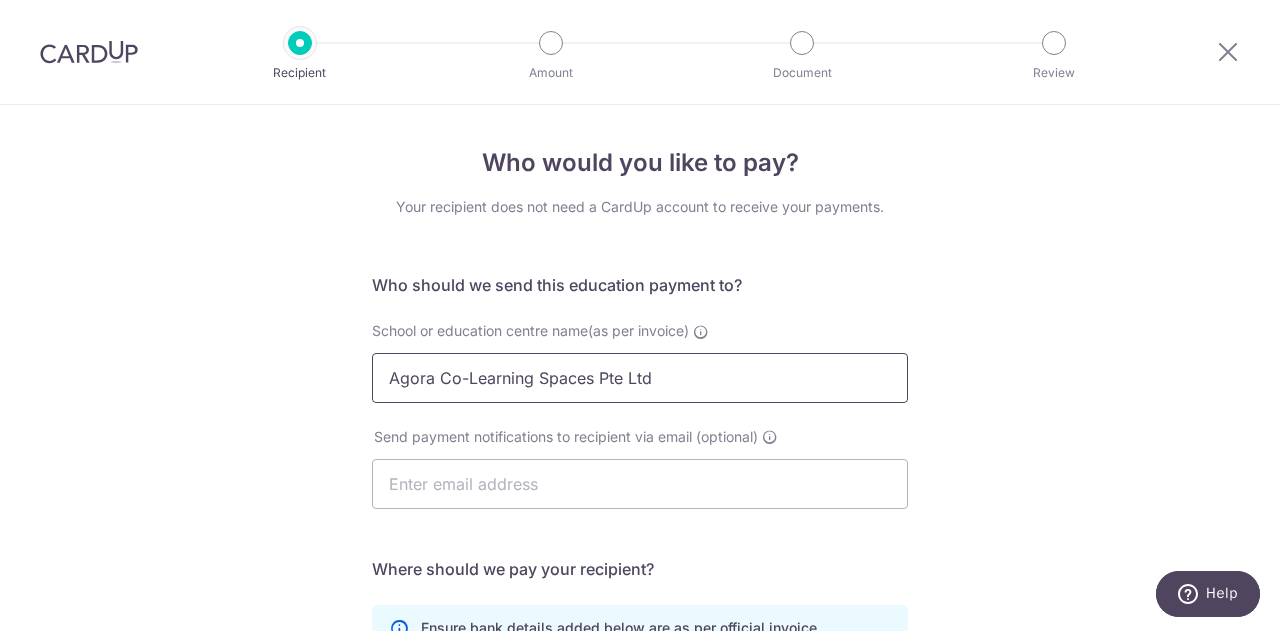 type on "Agora Co-Learning Spaces Pte Ltd" 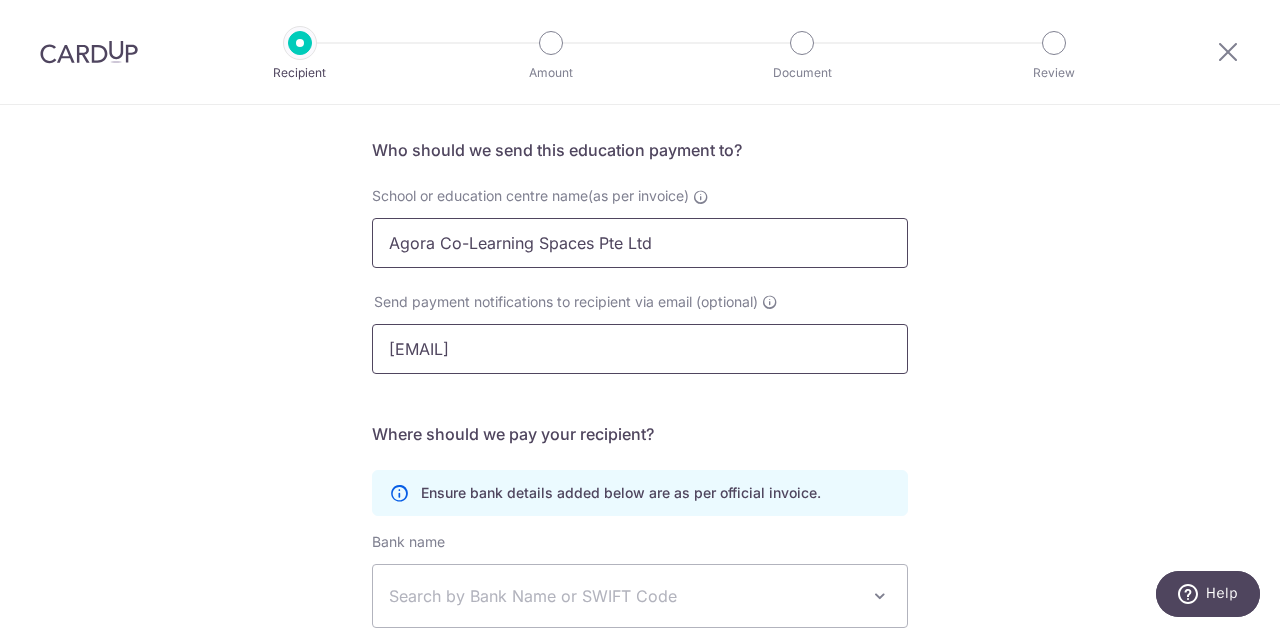 scroll, scrollTop: 146, scrollLeft: 0, axis: vertical 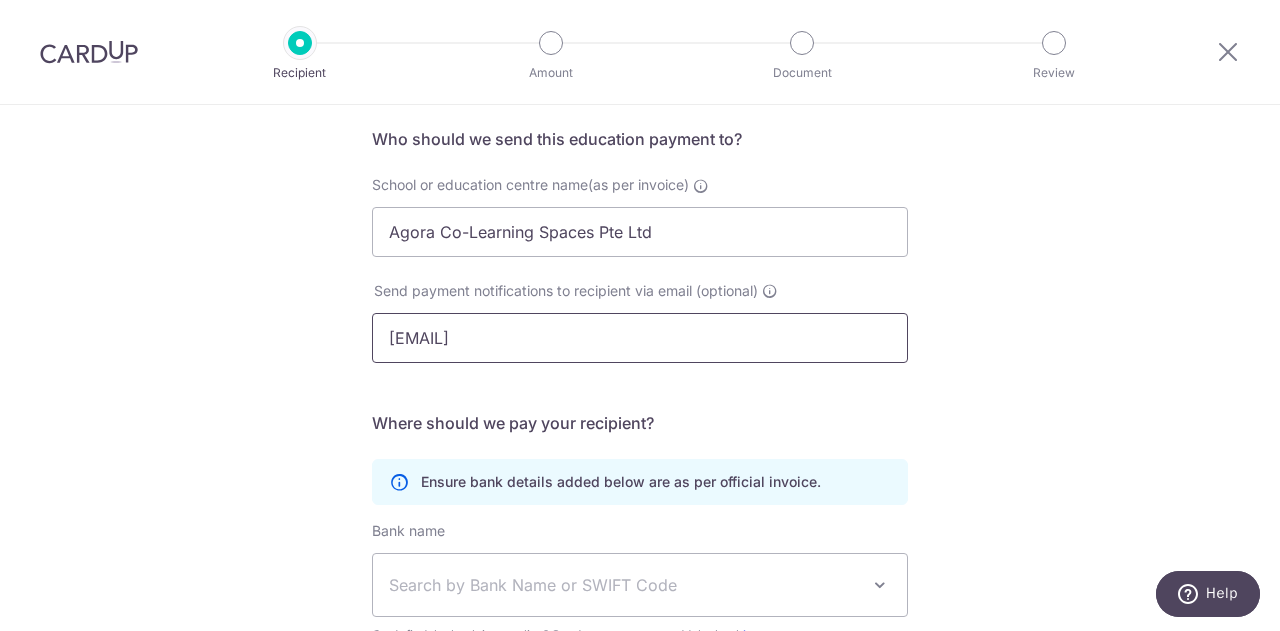 type on "[EMAIL]" 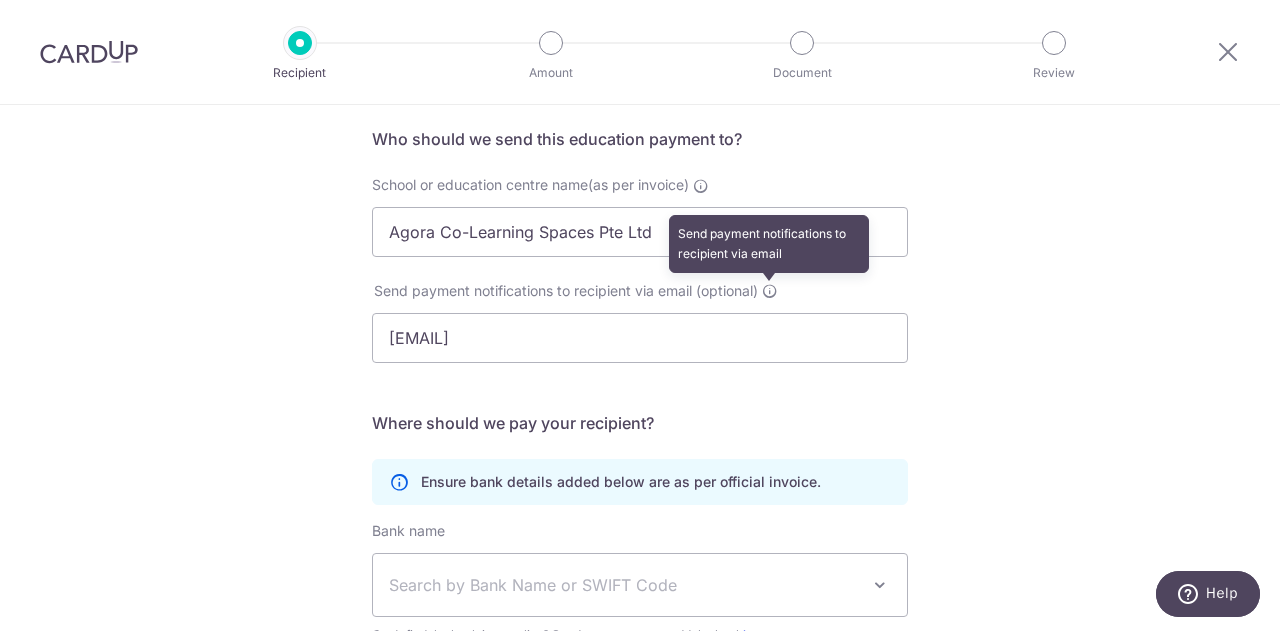 click at bounding box center (770, 291) 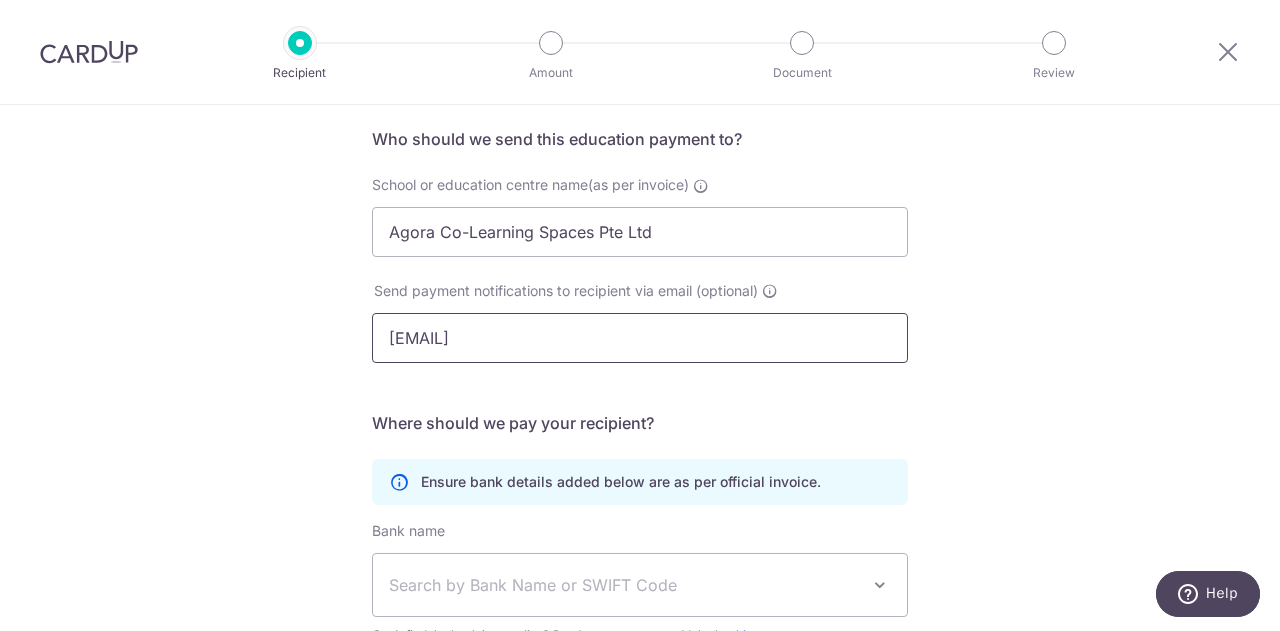 click on "tanshunfoong@[EMAIL]" at bounding box center (640, 338) 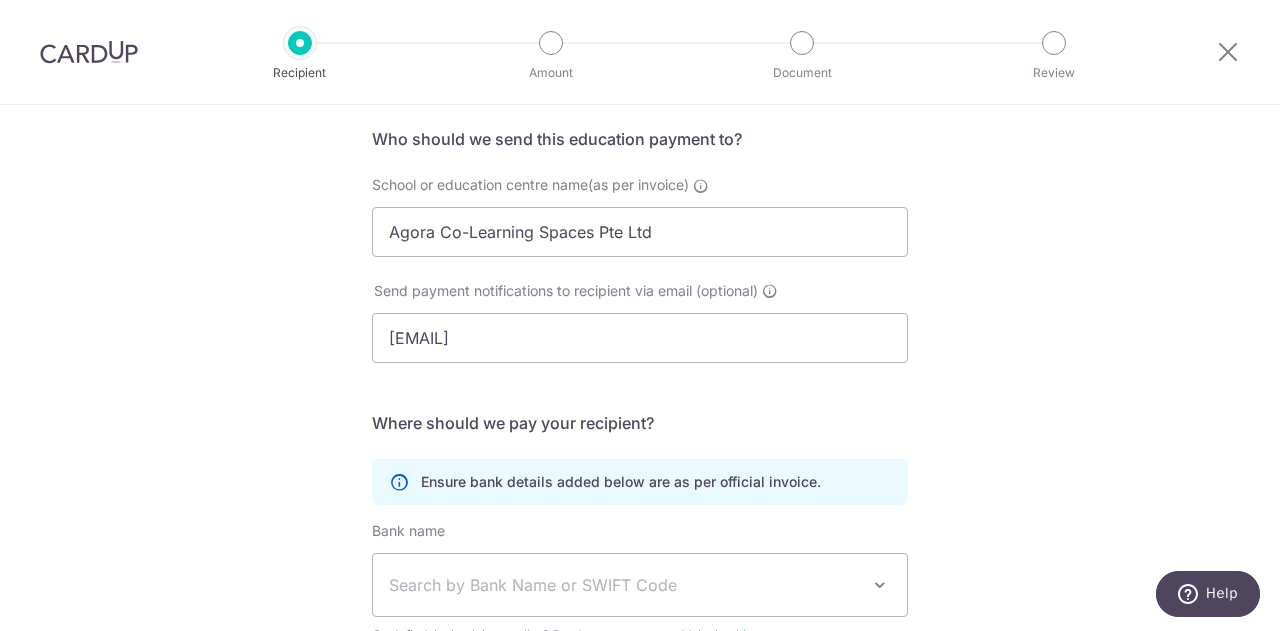 click on "Who should we send this education payment to?
School or education centre name(as per invoice)
Agora Co-Learning Spaces Pte Ltd
Send payment notifications to recipient via email (optional)
tanshunfoong@gmail.com
Translation missing: en.no key
URL
Telephone
Where should we pay your recipient?" at bounding box center [640, 472] 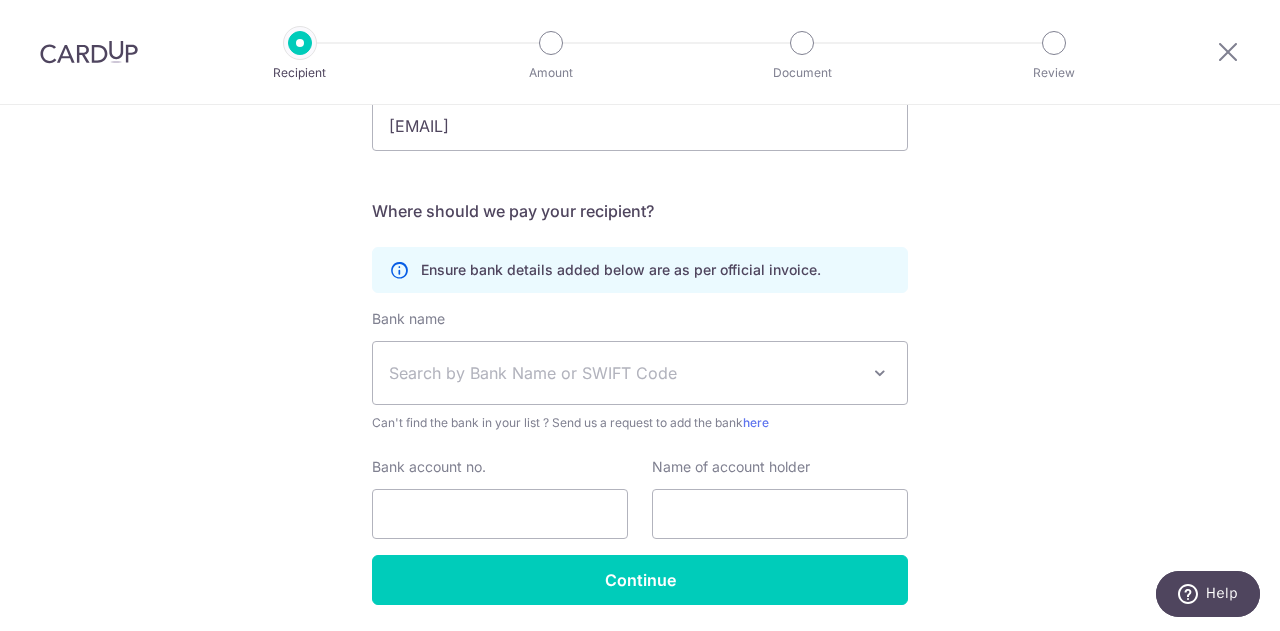 scroll, scrollTop: 360, scrollLeft: 0, axis: vertical 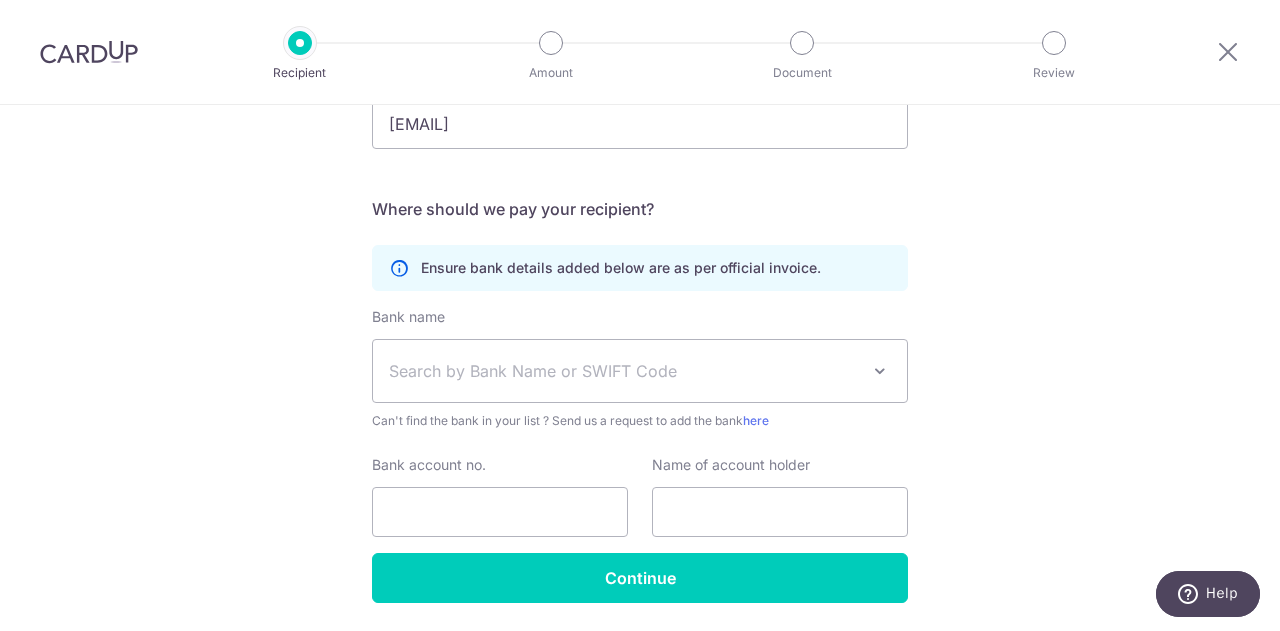 click on "Search by Bank Name or SWIFT Code" at bounding box center [624, 371] 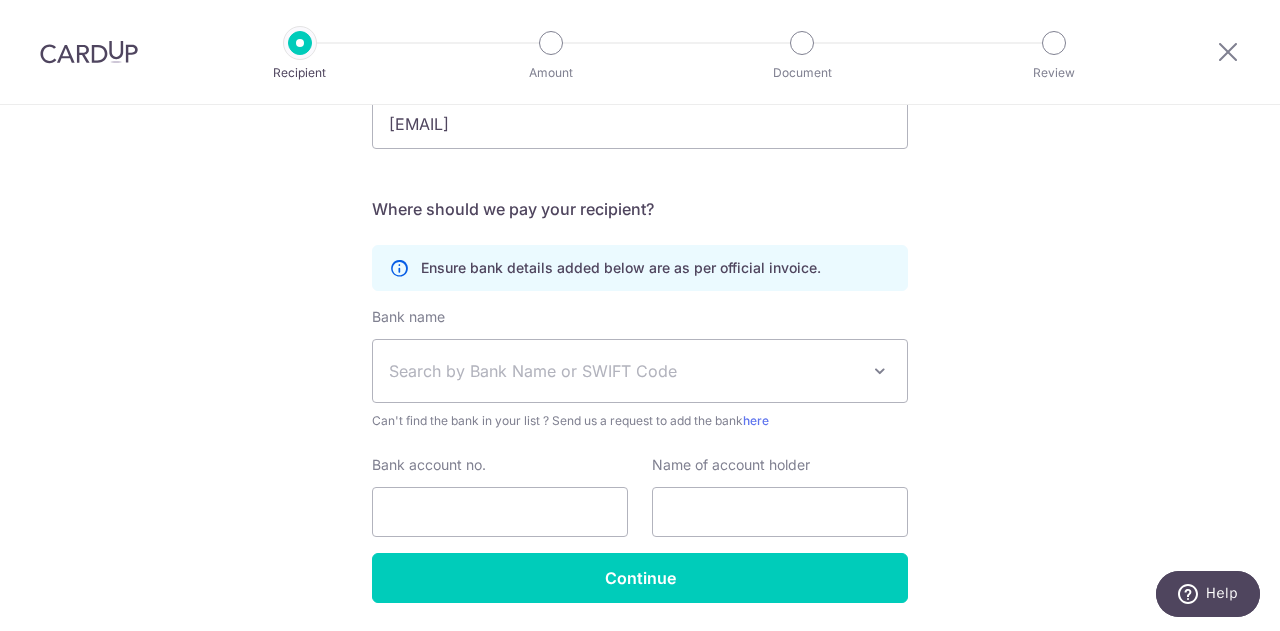 click on "Search by Bank Name or SWIFT Code" at bounding box center (624, 371) 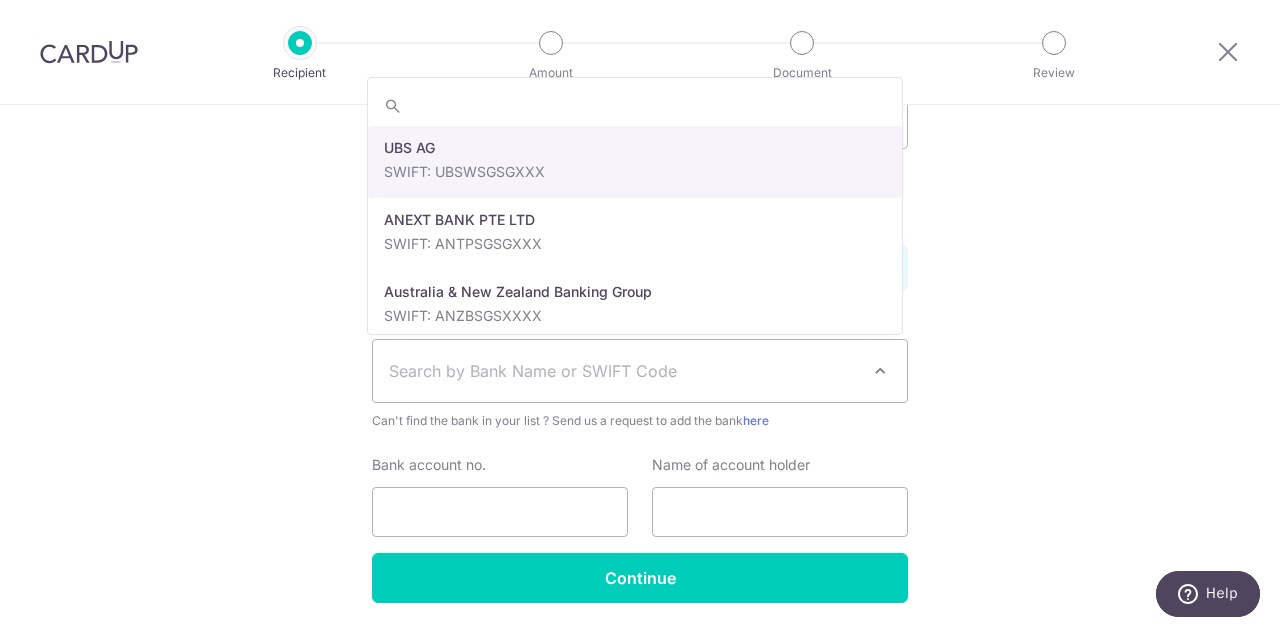 click on "Search by Bank Name or SWIFT Code" at bounding box center [640, 371] 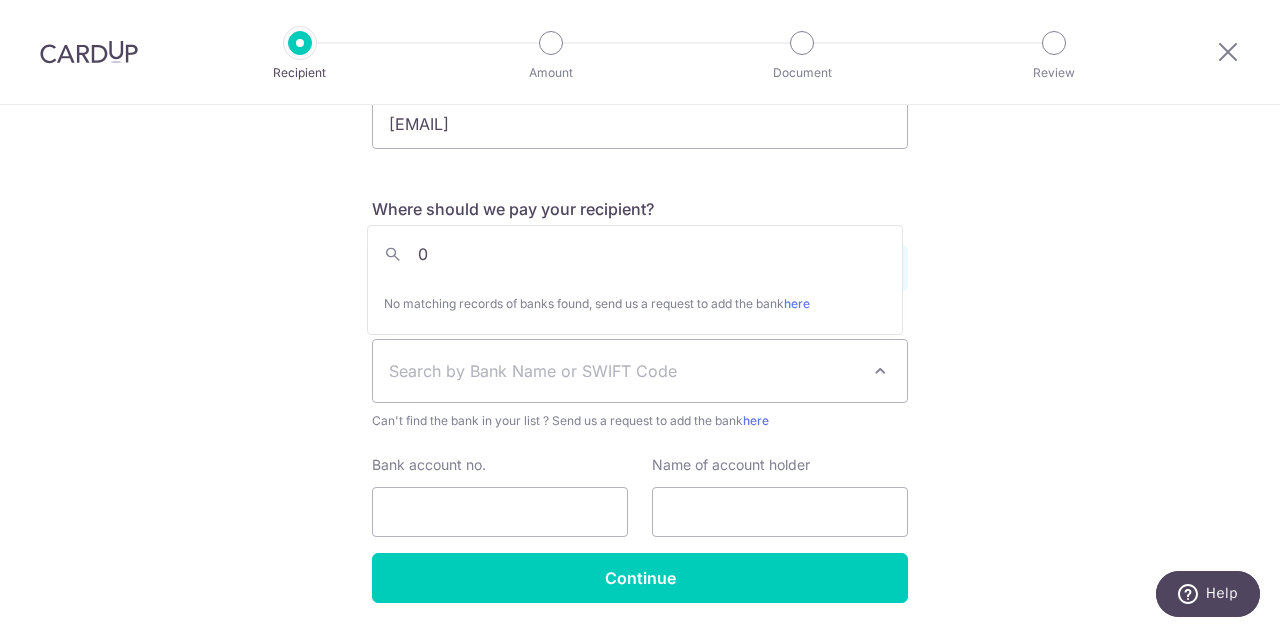 type 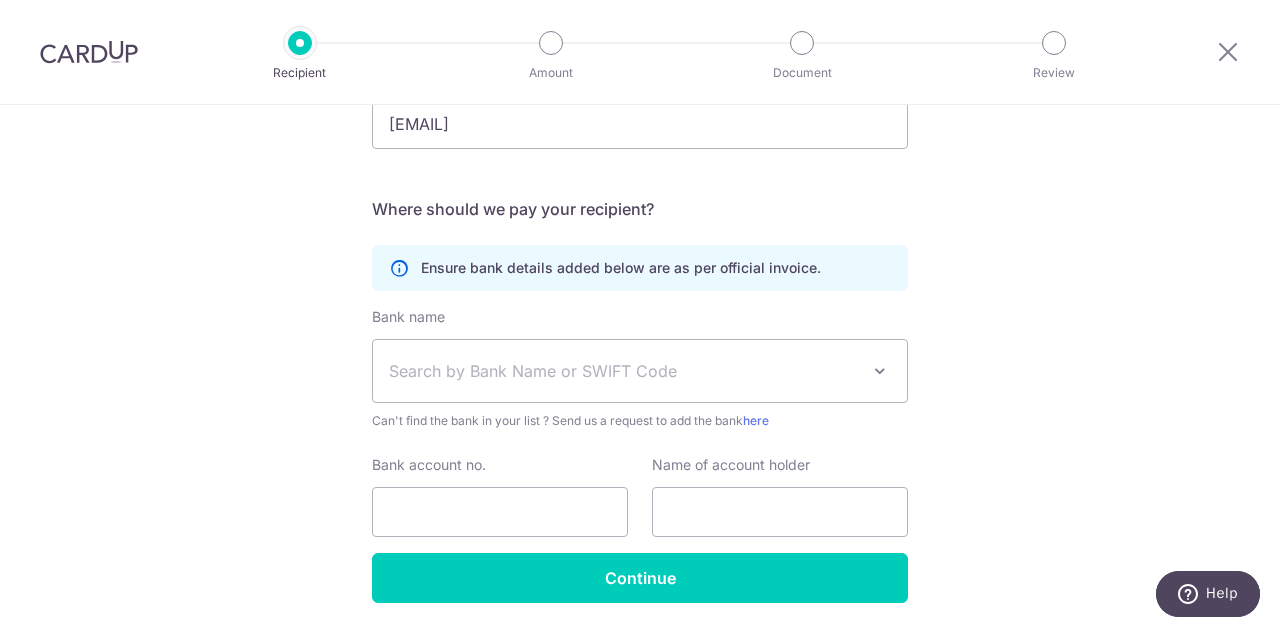 click on "Search by Bank Name or SWIFT Code" at bounding box center [640, 371] 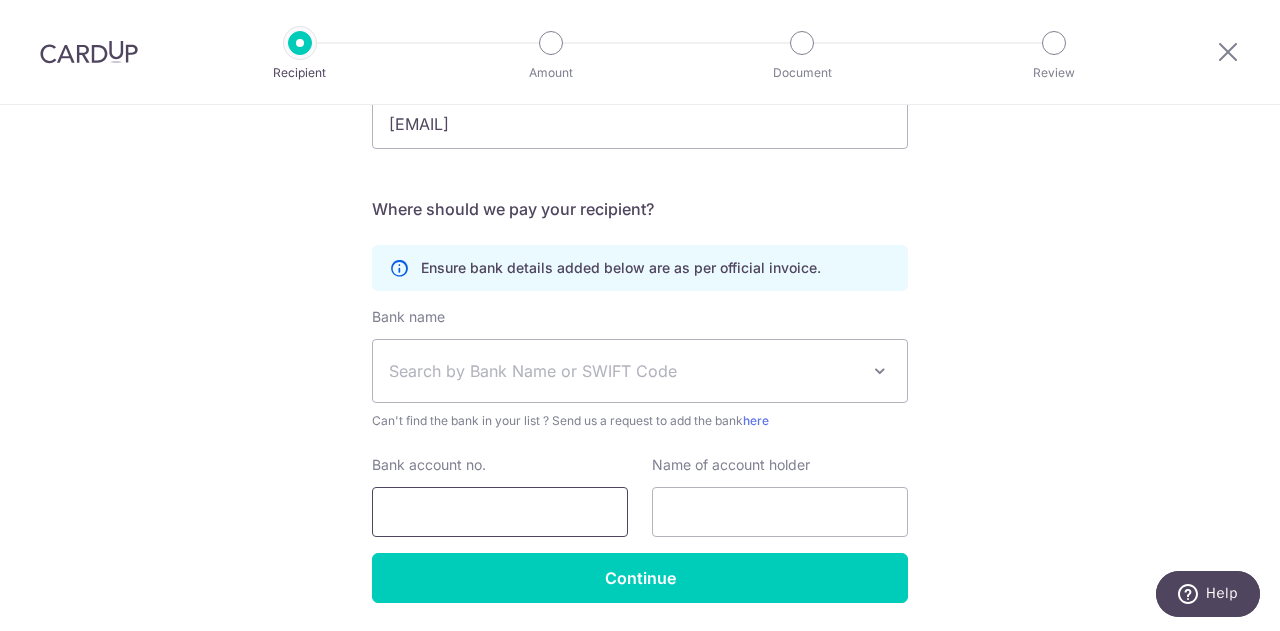 click on "Bank account no." at bounding box center (500, 512) 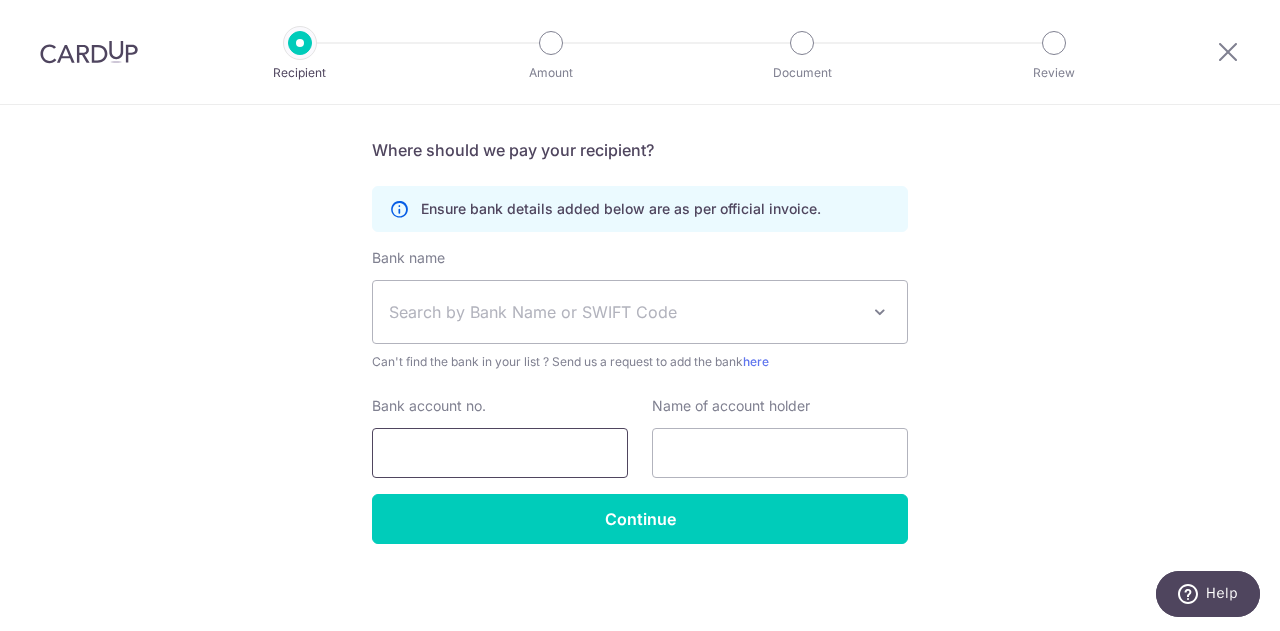 scroll, scrollTop: 426, scrollLeft: 0, axis: vertical 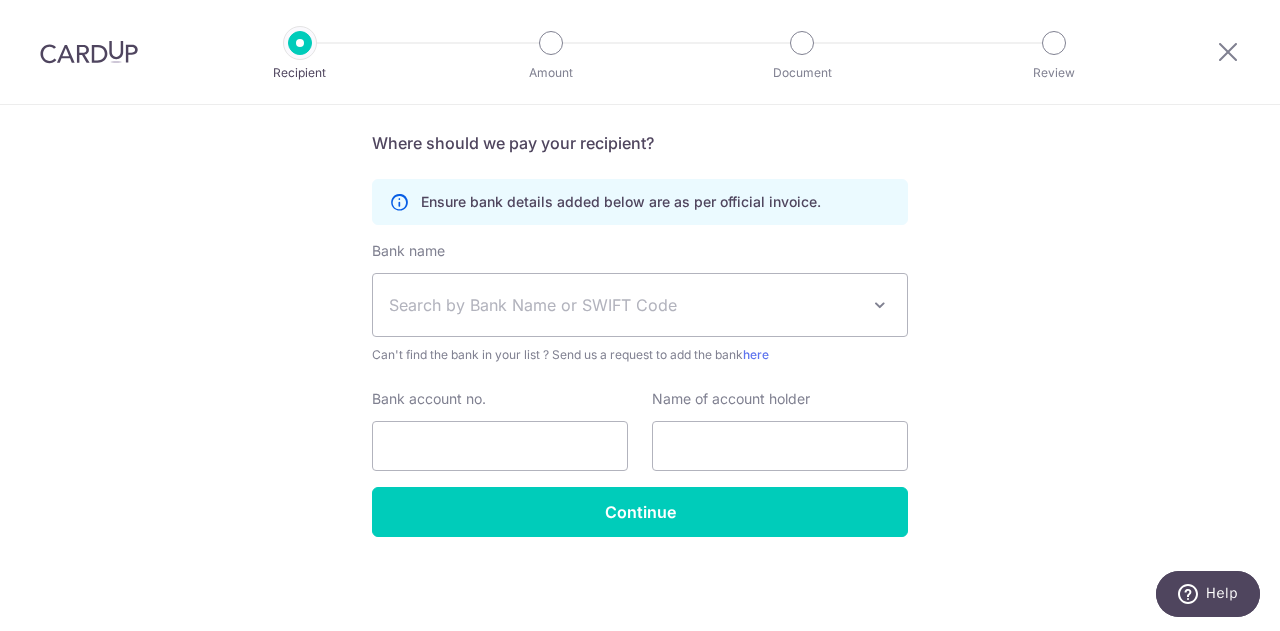 click on "Search by Bank Name or SWIFT Code" at bounding box center (624, 305) 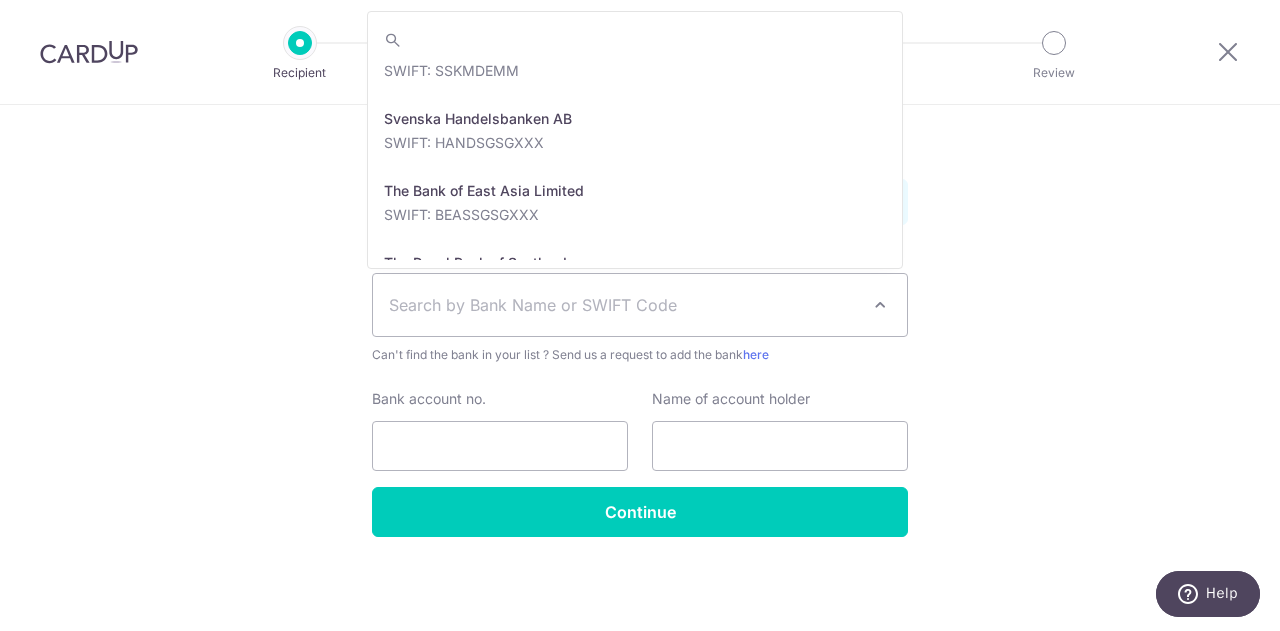 scroll, scrollTop: 3832, scrollLeft: 0, axis: vertical 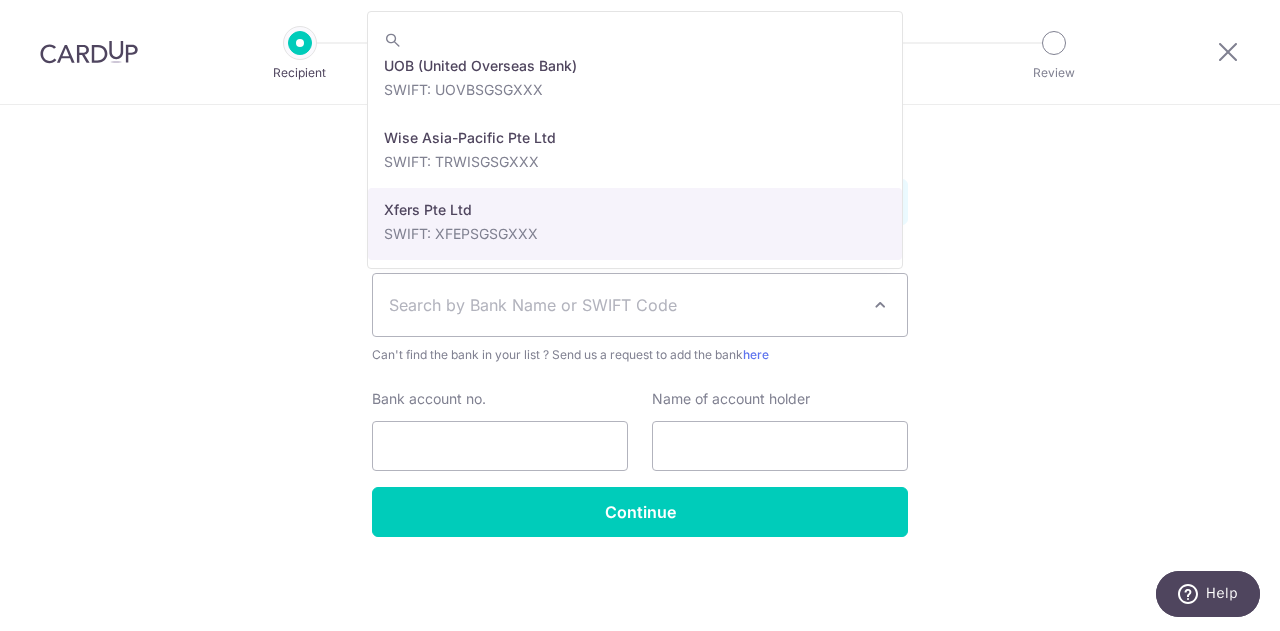 click on "Who would you like to pay?
Your recipient does not need a CardUp account to receive your payments.
Who should we send this education payment to?
School or education centre name(as per invoice)
Agora Co-Learning Spaces Pte Ltd
Send payment notifications to recipient via email (optional)
tanshunfoong@gmail.com
Translation missing: en.no key
URL
Telephone" at bounding box center (640, 155) 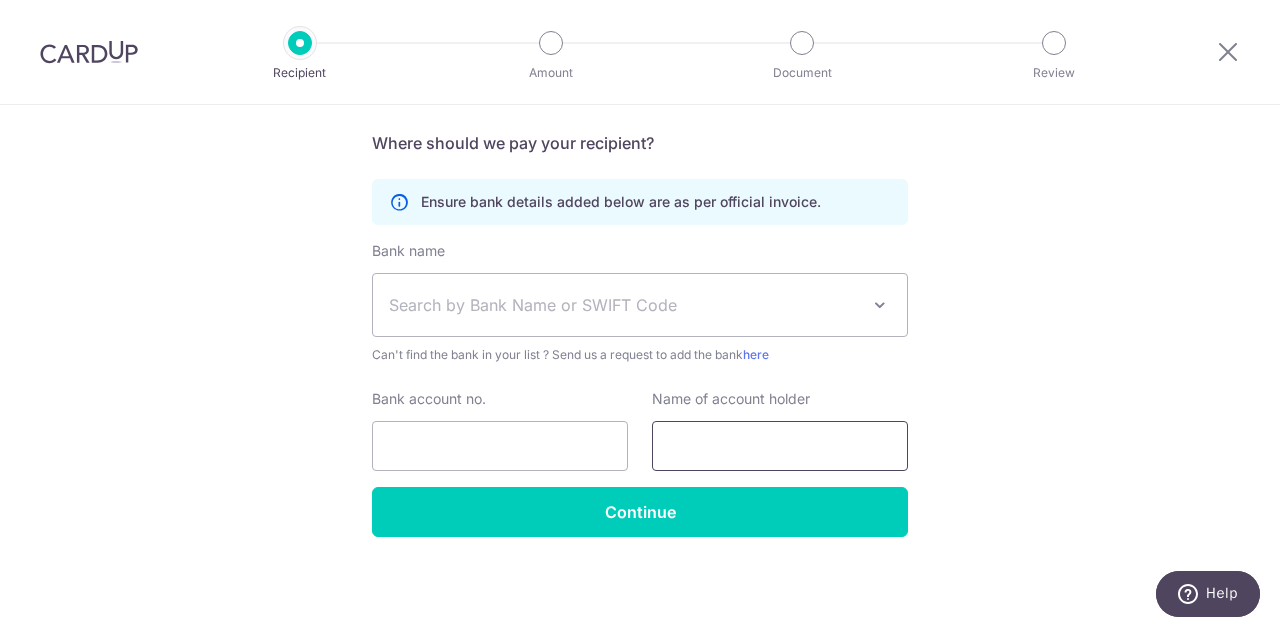 click at bounding box center (780, 446) 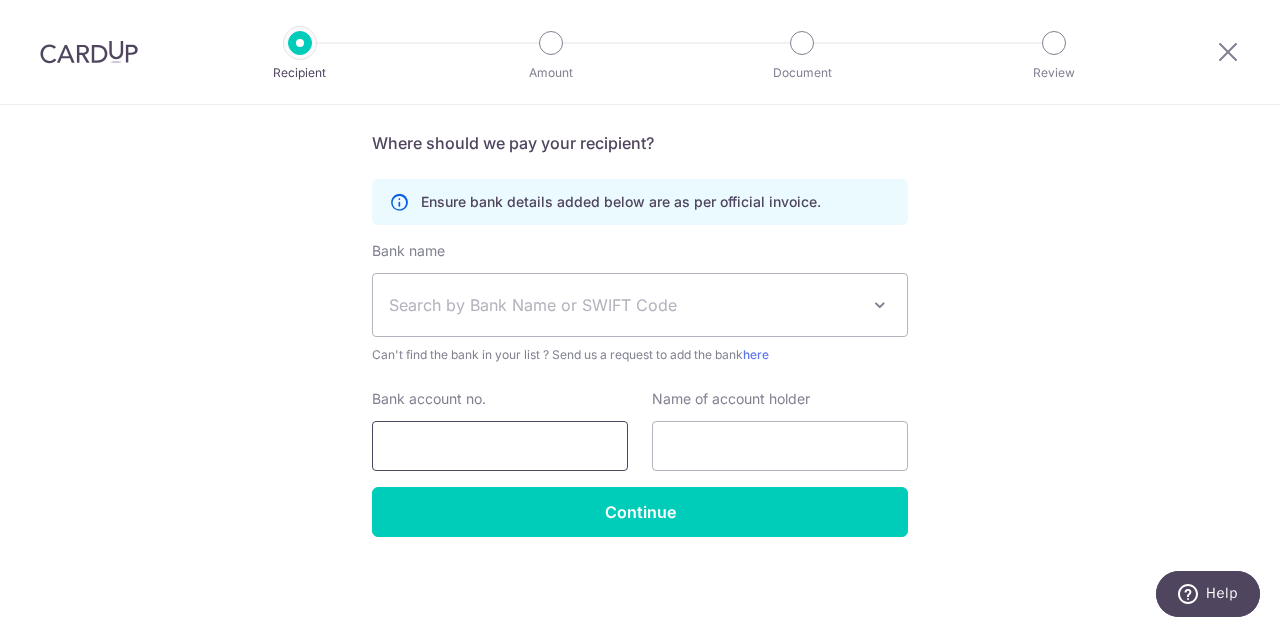 click on "Bank account no." at bounding box center (500, 446) 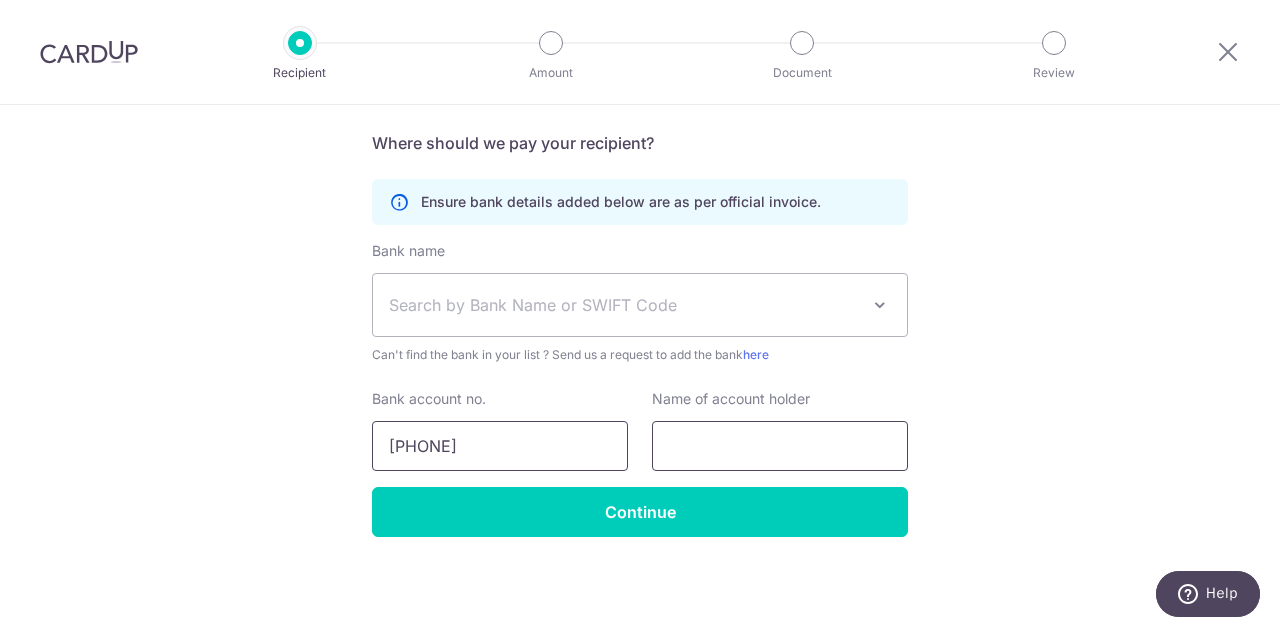 type on "072-033597-0" 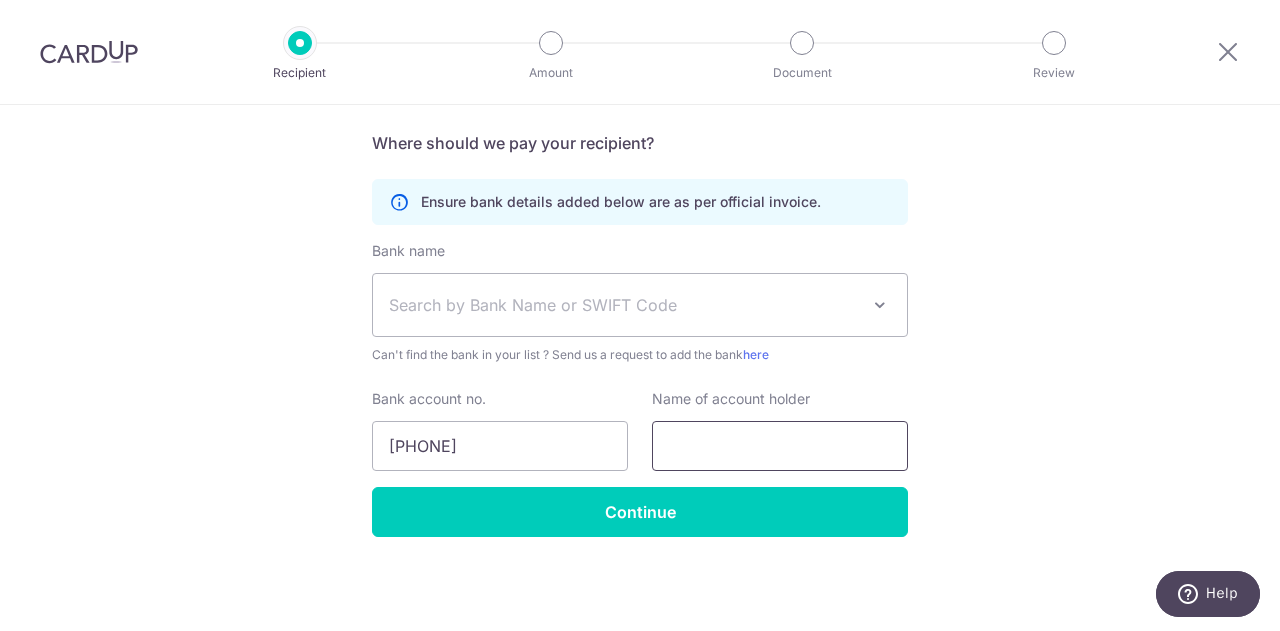 click at bounding box center (780, 446) 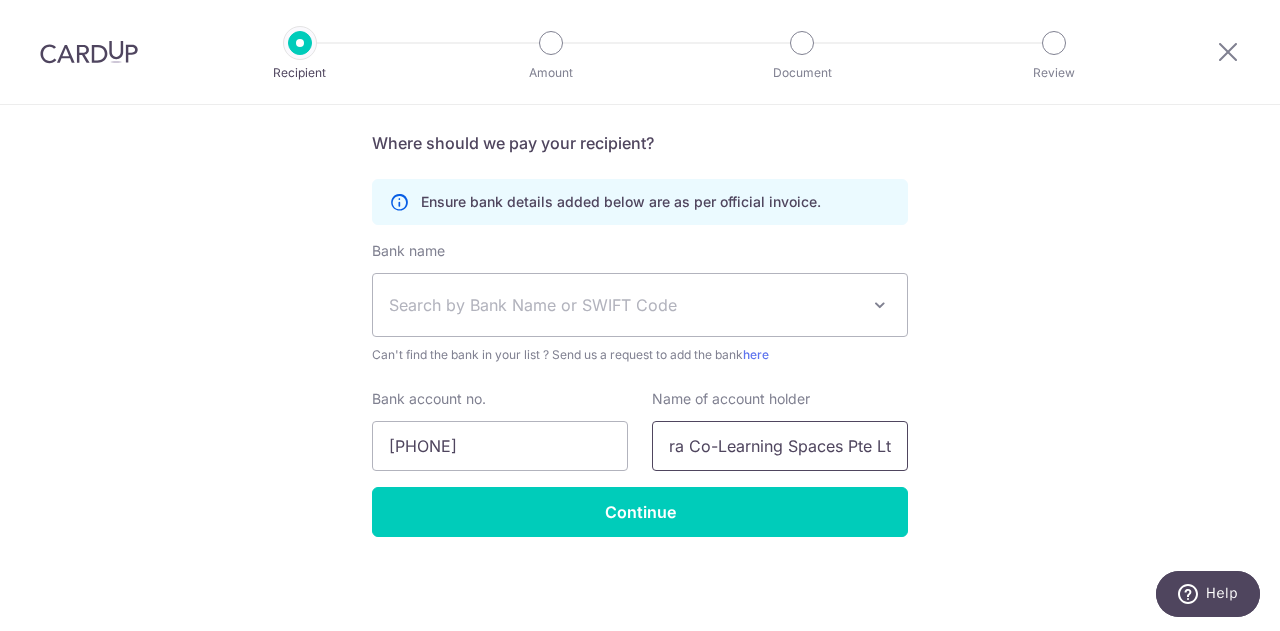 scroll, scrollTop: 0, scrollLeft: 40, axis: horizontal 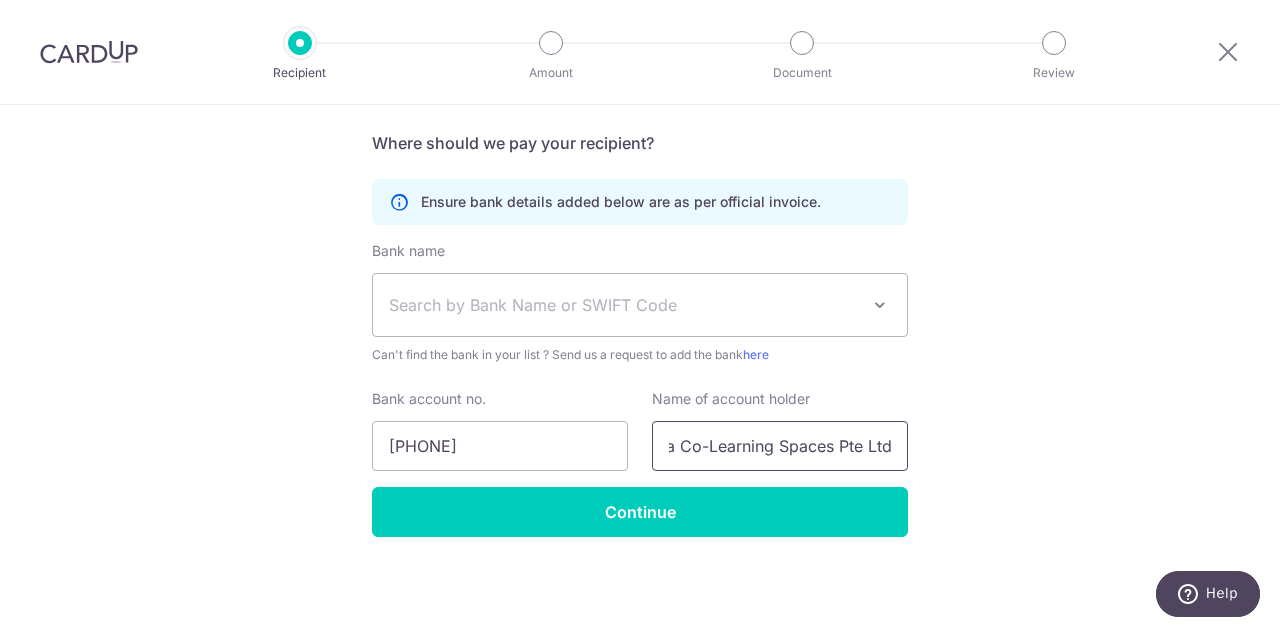 type on "Agora Co-Learning Spaces Pte Ltd" 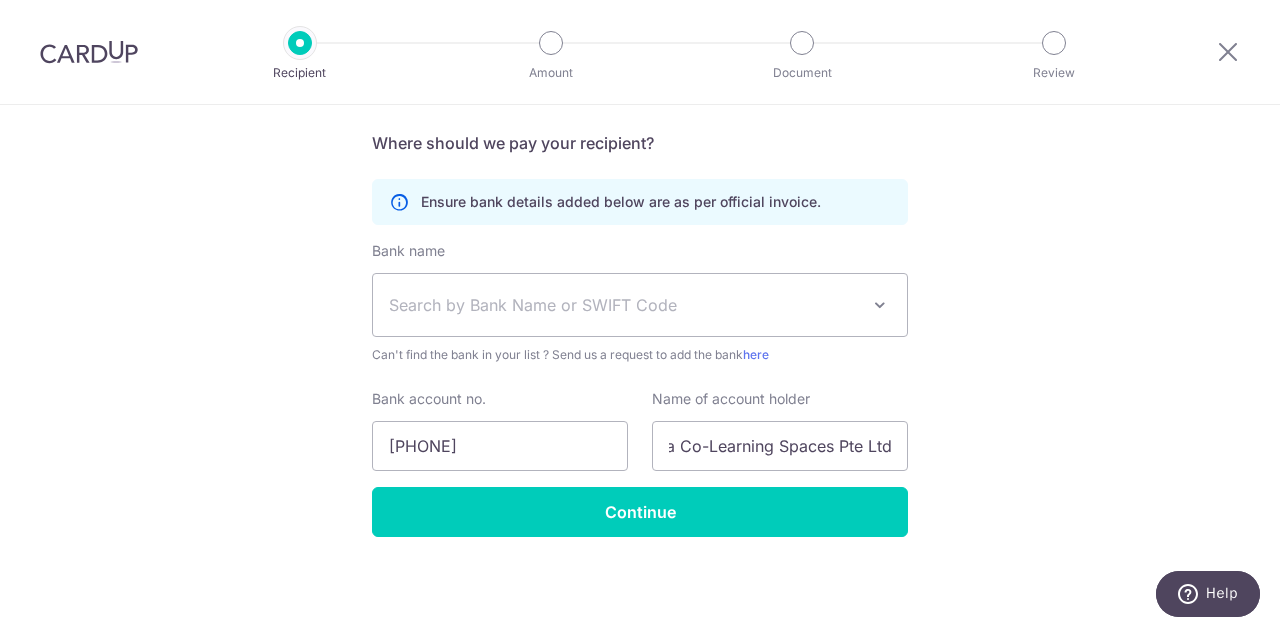 click on "Search by Bank Name or SWIFT Code" at bounding box center [640, 305] 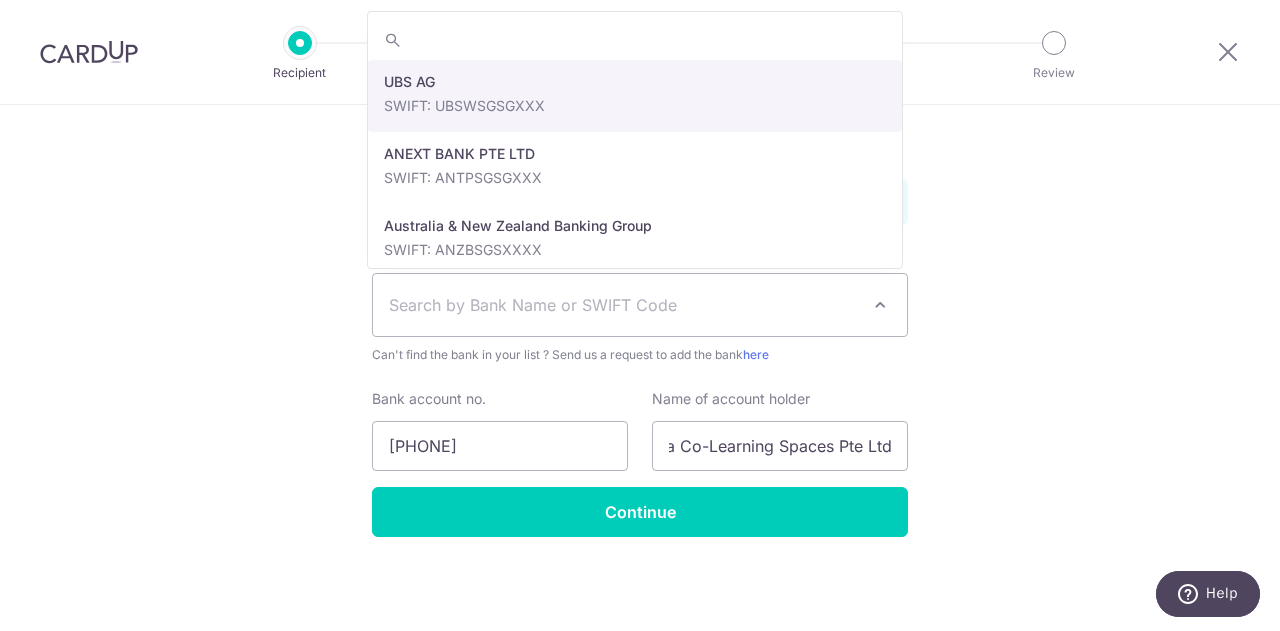 scroll, scrollTop: 0, scrollLeft: 0, axis: both 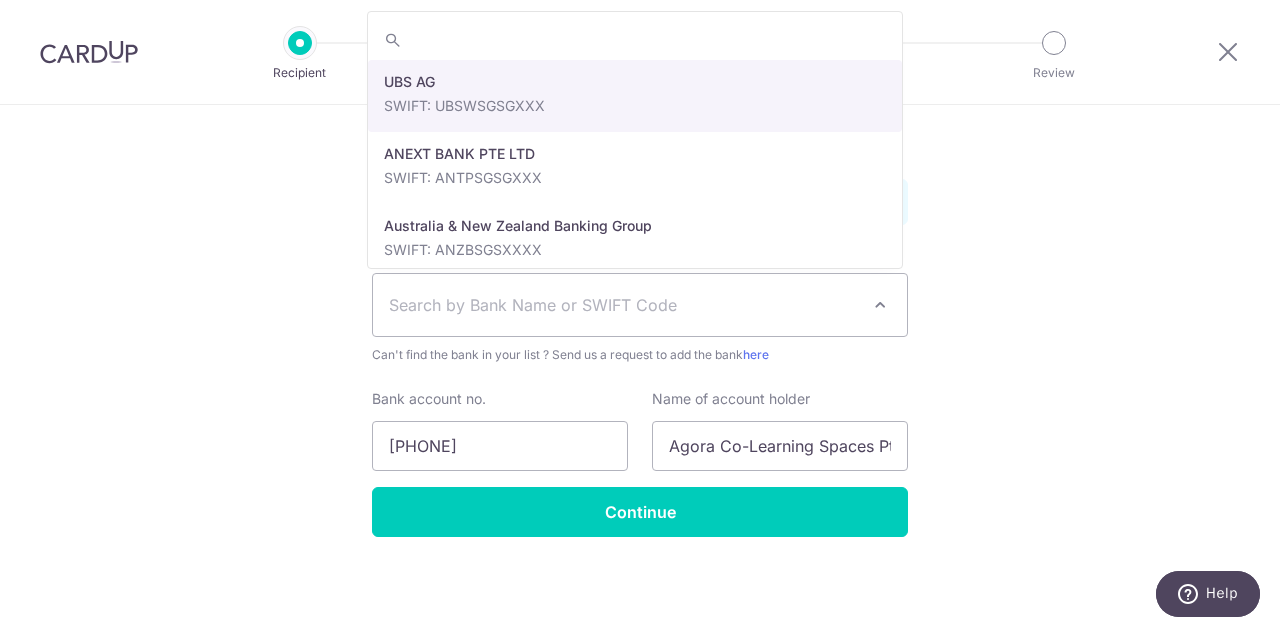 click on "Bank name
Select Bank
UBS AG
ANEXT BANK PTE LTD
Australia & New Zealand Banking Group
Bank of America Merrill Corp. Singapore
Bank of China
BANK OF COMMUNICATIONS CO.,LTD.
Barclays Bank
BNP Paribas
Cambridge Trust Company
CHINA CONSTRUCTION BANK CORPORATION
CIMB
Citibank Jakarta
Citibank Singapore Limited
Citibank, N.A.
Citibank, N.A.
Citibank, N.A.
Citibank,N.A.
CommerzBank
Commonwealth Bank of Australia
Credit Agricole Corporate and Investment Bank
DBS Bank
Deutsche Bank
Far Eastern Bank
GXS Bank Pte Ltd
HDFC Bank
HL Bank
HSBC Bank (Singapore) Limited.
HSBC Corporate (Hongkong and Shanghai Banking Corporation)
HSBC Personal (Hongkong and Shanghai Banking Corporation)
Indian Bank
Industrial and Commercial Bank of China
JP Morgan Chase
Malayan Banking BHD
MariBank Singapore Private Limited
MatchMove Pay Pte Ltd
Maybank Singapore Limited
Maybank Singapore Limited (GIRO)" at bounding box center (640, 364) 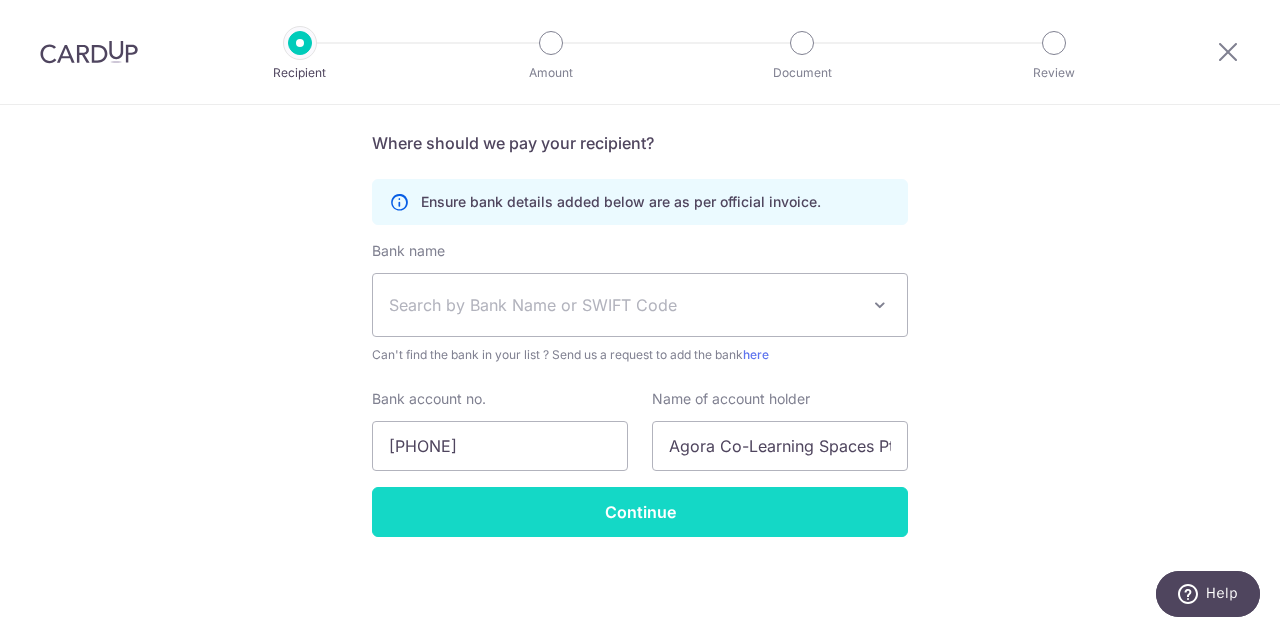 click on "Continue" at bounding box center [640, 512] 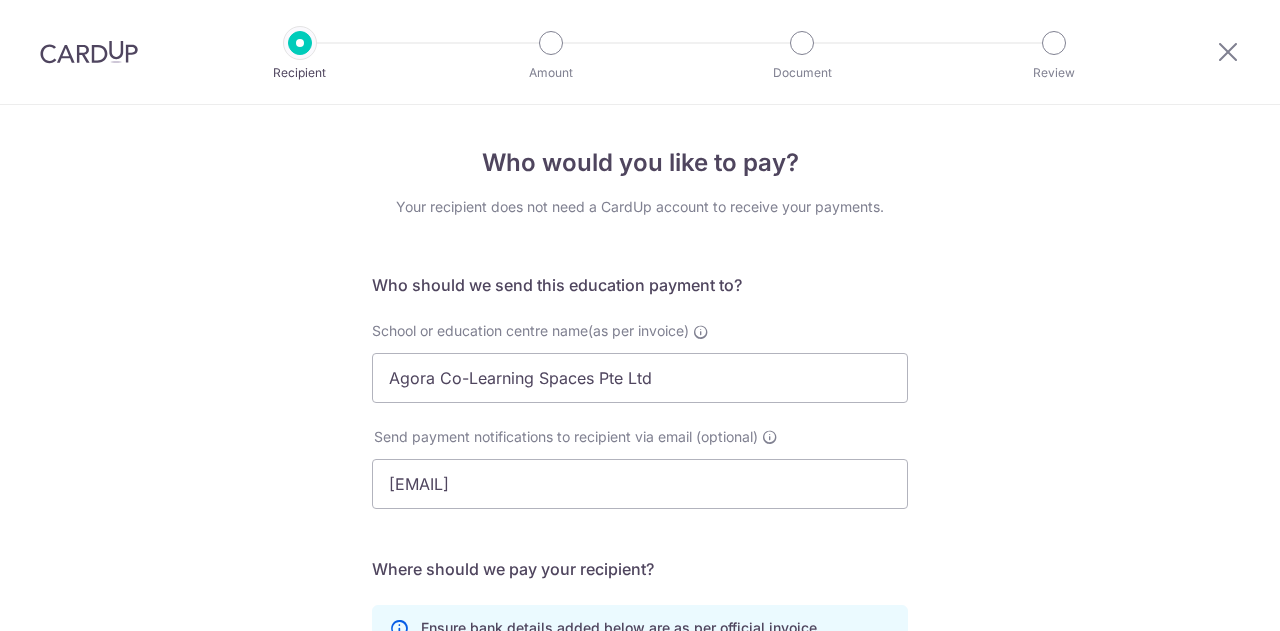 scroll, scrollTop: 0, scrollLeft: 0, axis: both 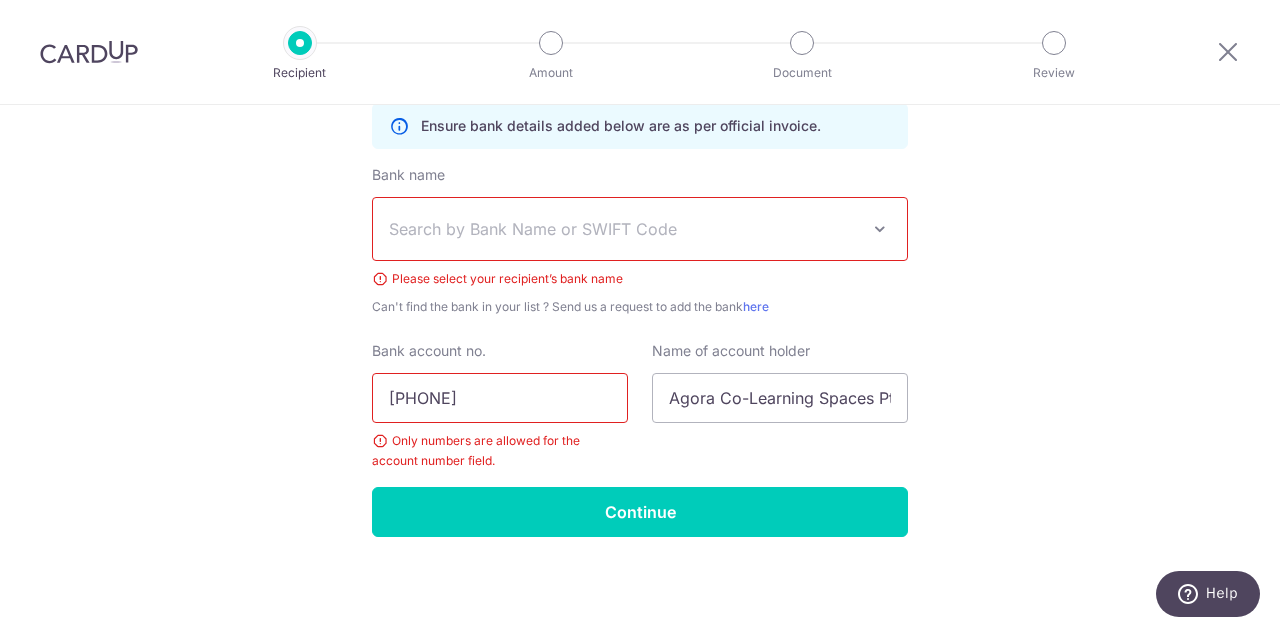 click on "[PHONE]" at bounding box center (500, 398) 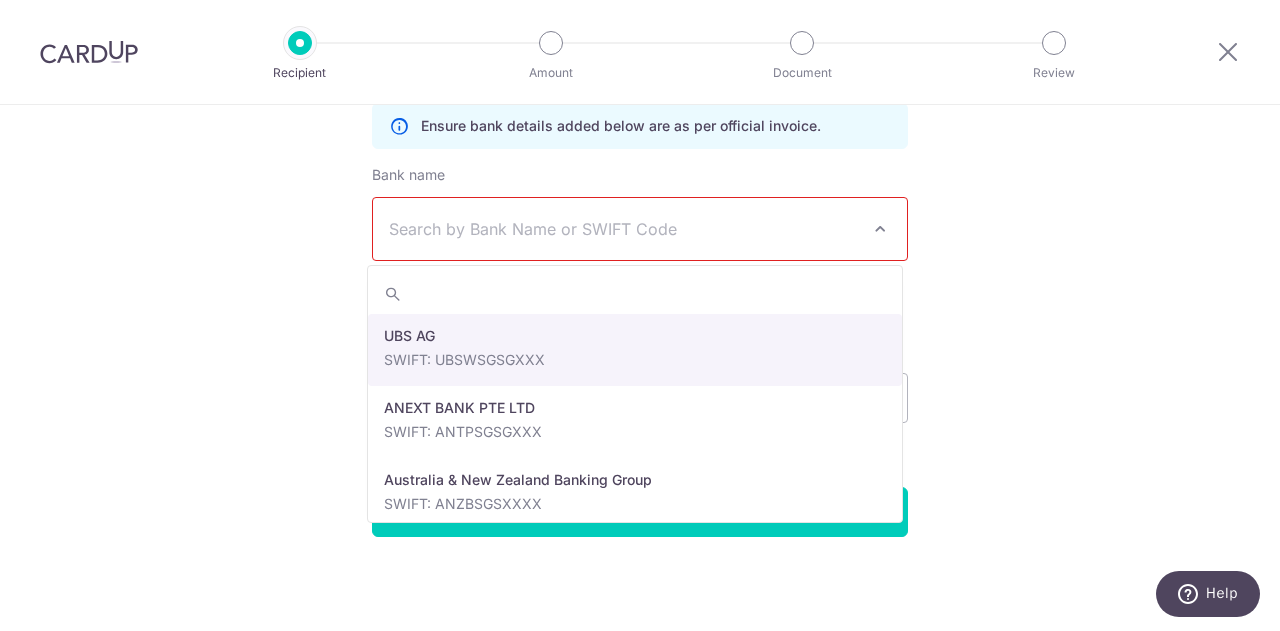 click on "Search by Bank Name or SWIFT Code" at bounding box center [624, 229] 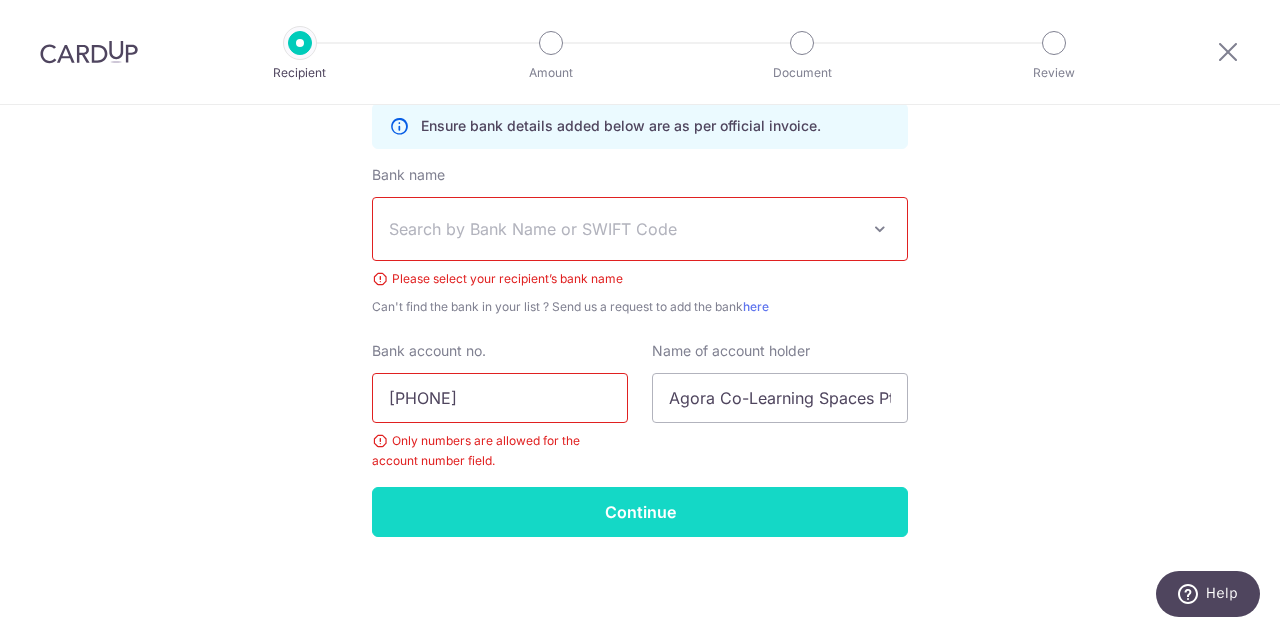 click on "Continue" at bounding box center [640, 512] 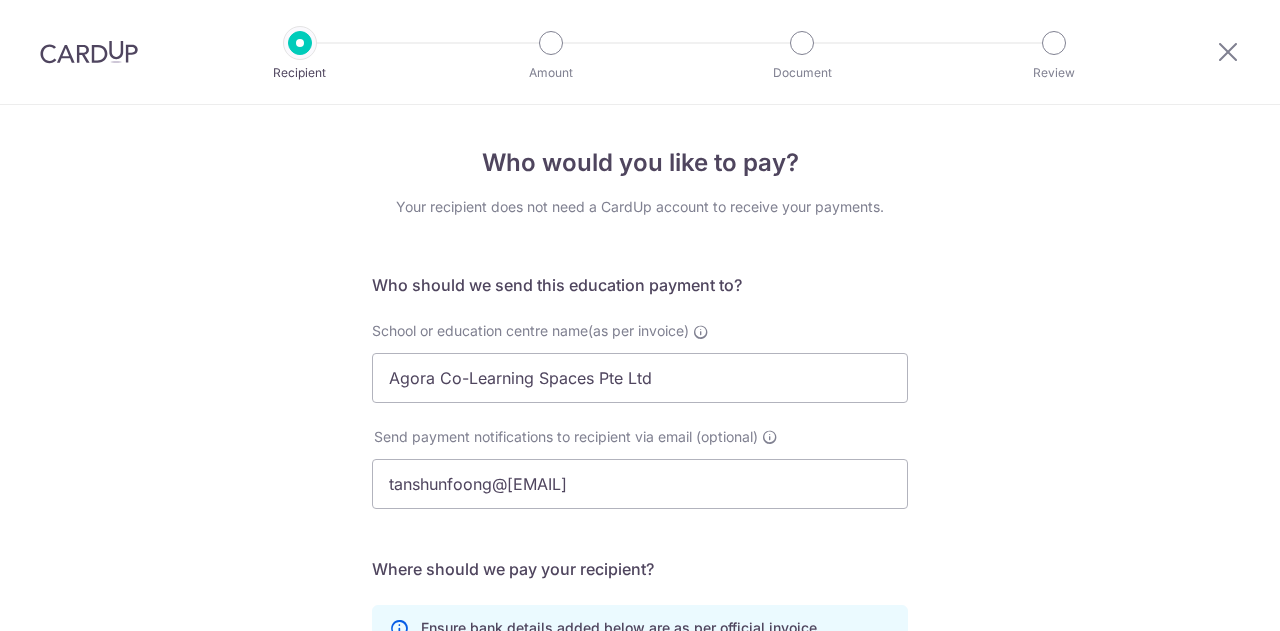 scroll, scrollTop: 0, scrollLeft: 0, axis: both 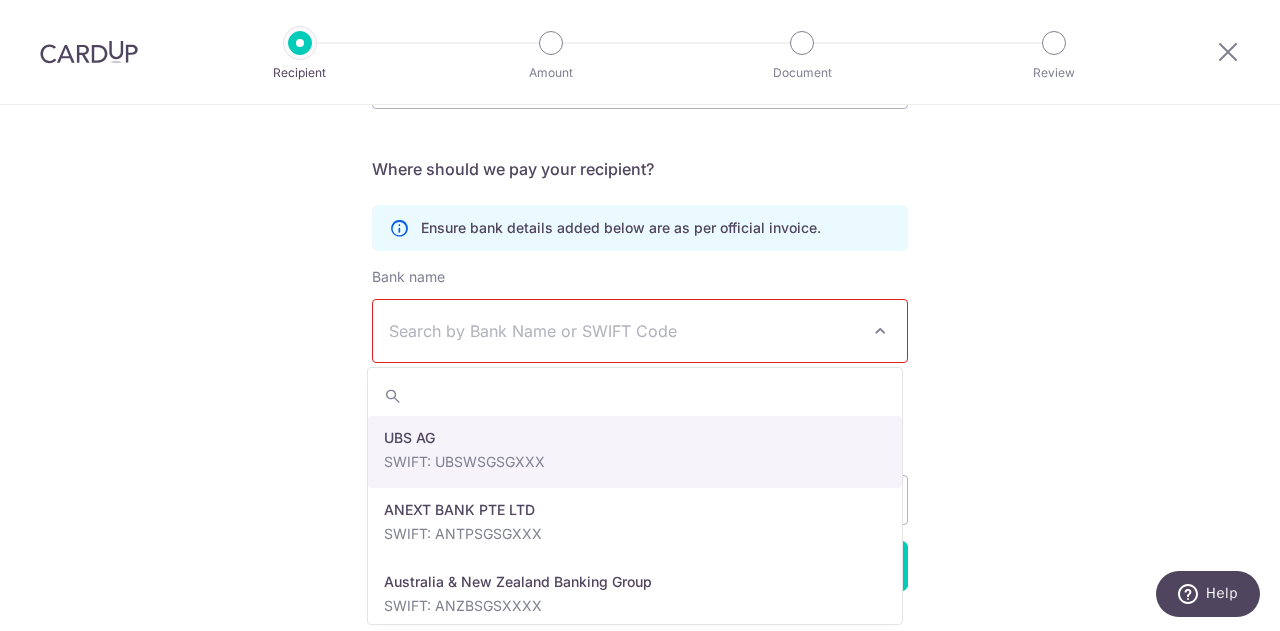 click on "Search by Bank Name or SWIFT Code" at bounding box center (624, 331) 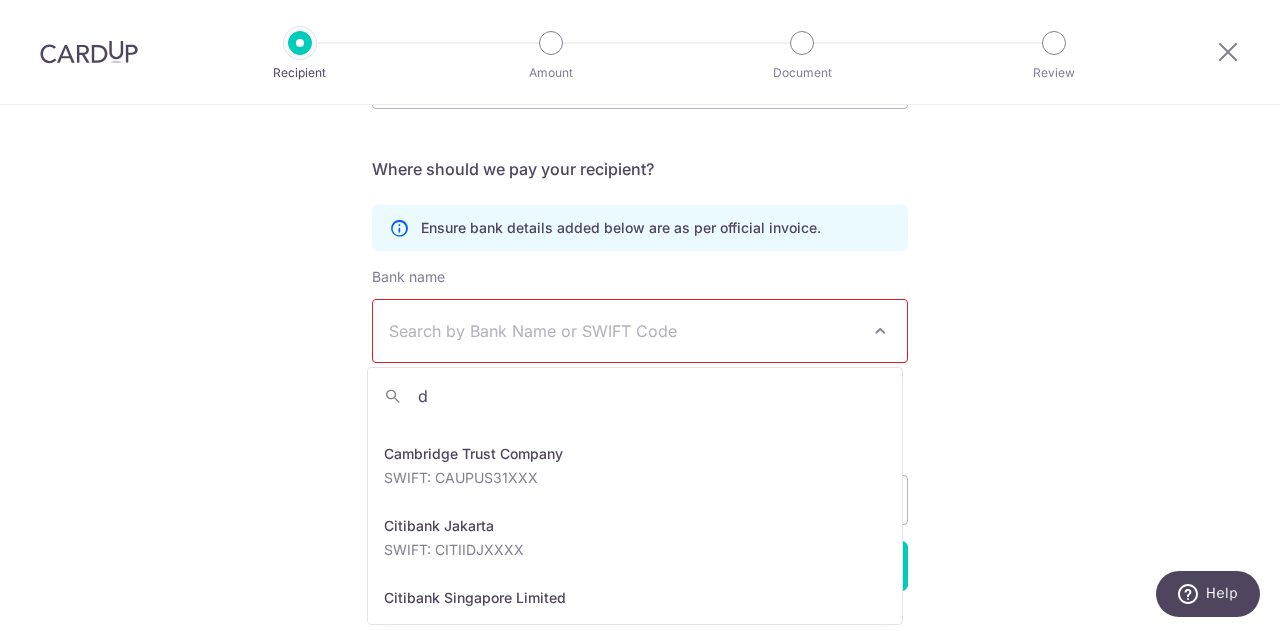 scroll, scrollTop: 0, scrollLeft: 0, axis: both 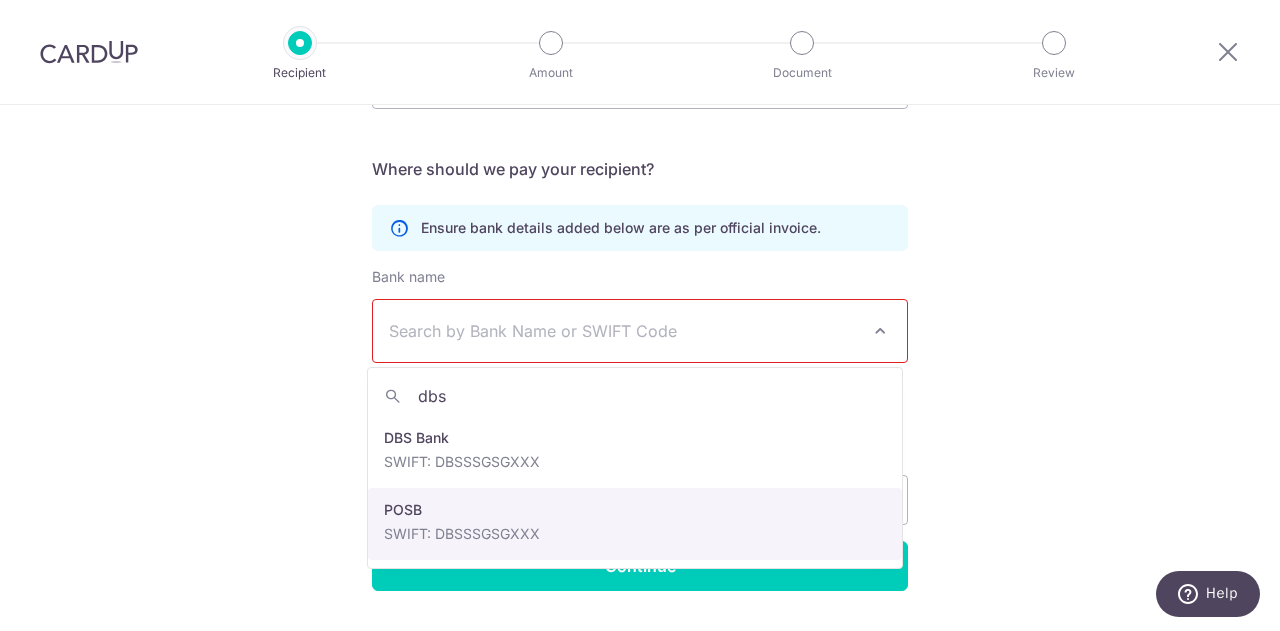 type on "dbs" 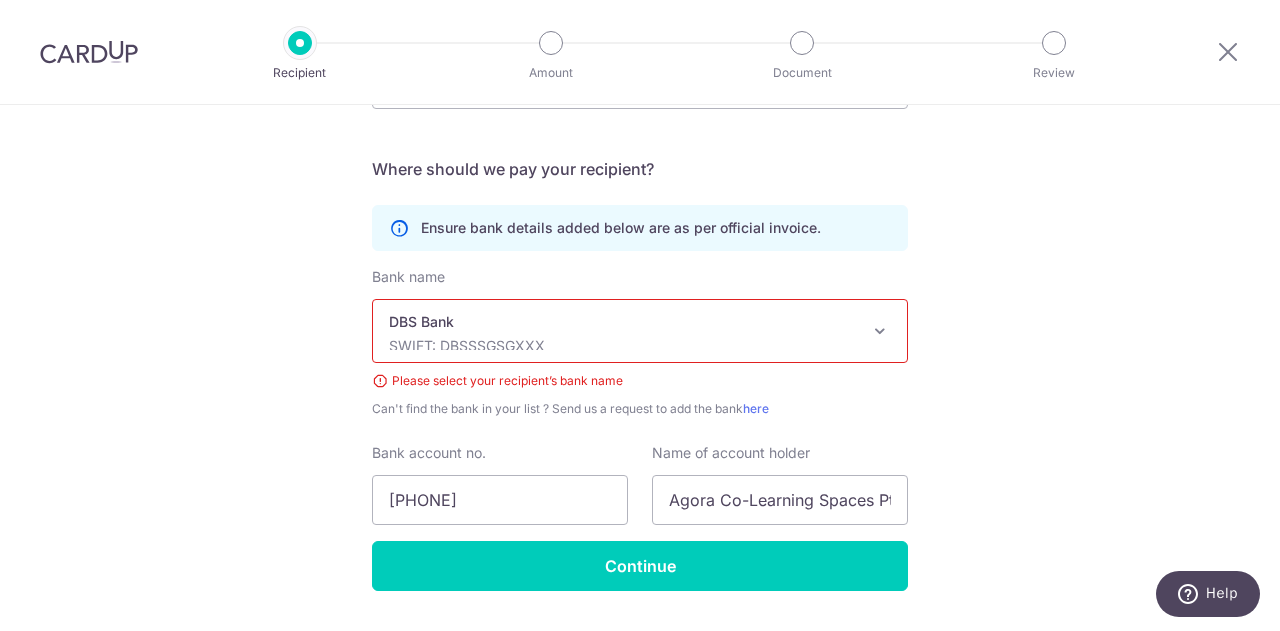 select on "6" 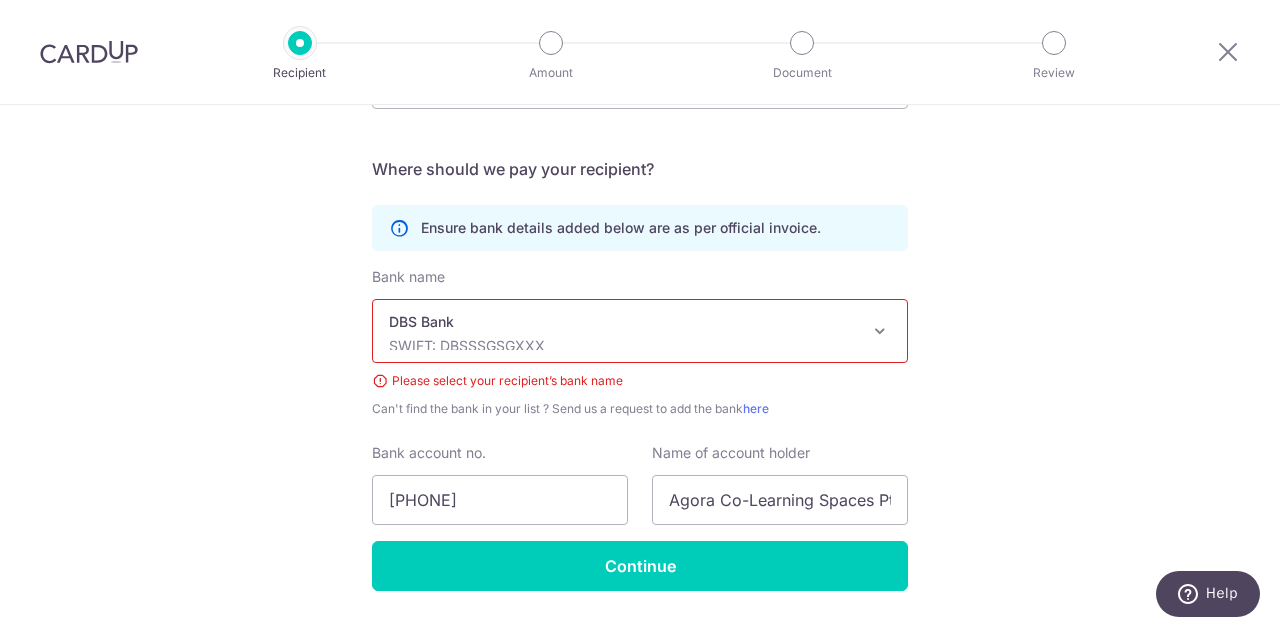 click on "Can't find the bank in your list ? Send us a request to add the bank  here" at bounding box center [640, 409] 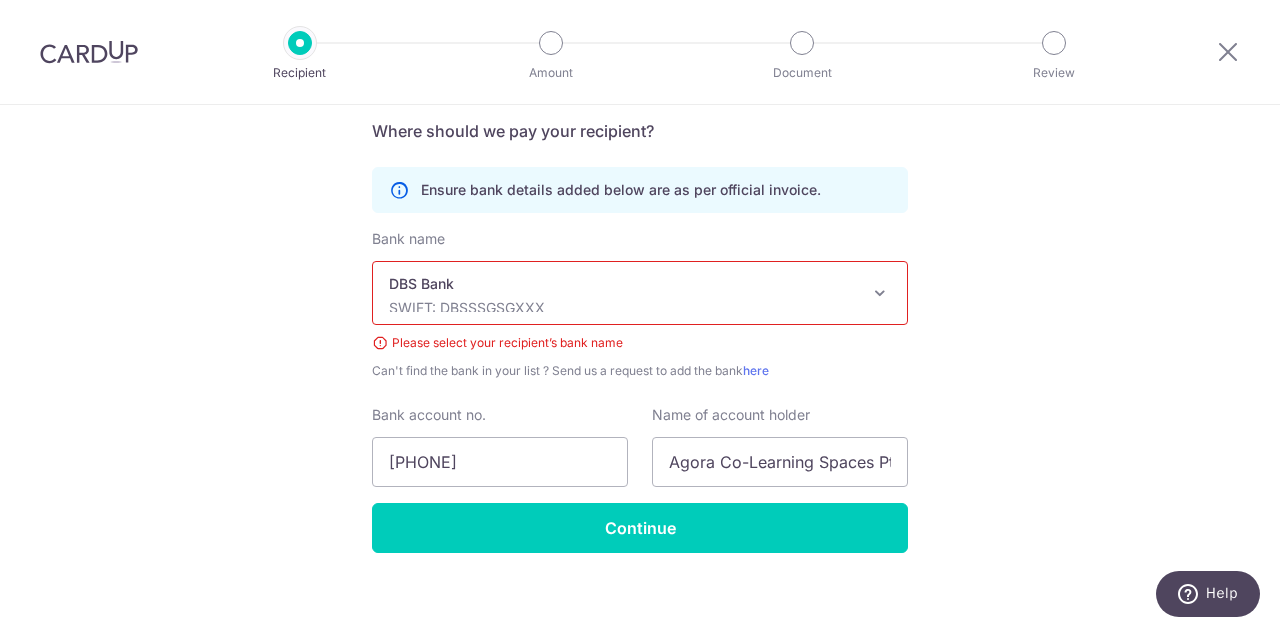 scroll, scrollTop: 454, scrollLeft: 0, axis: vertical 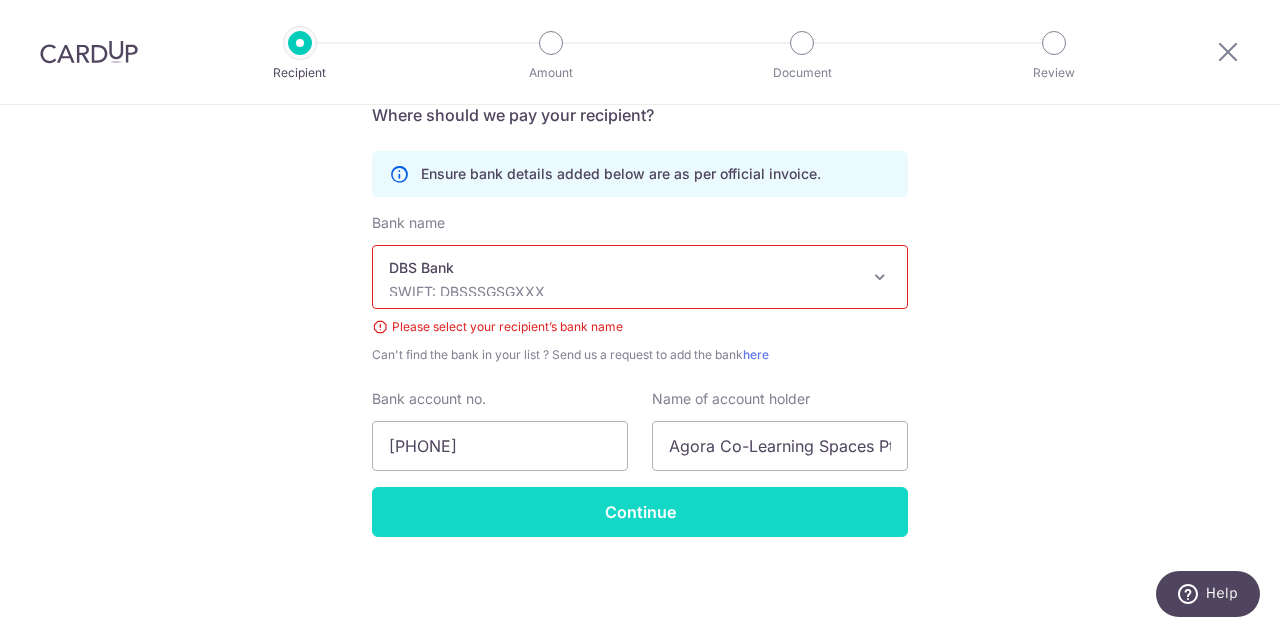 click on "Continue" at bounding box center (640, 512) 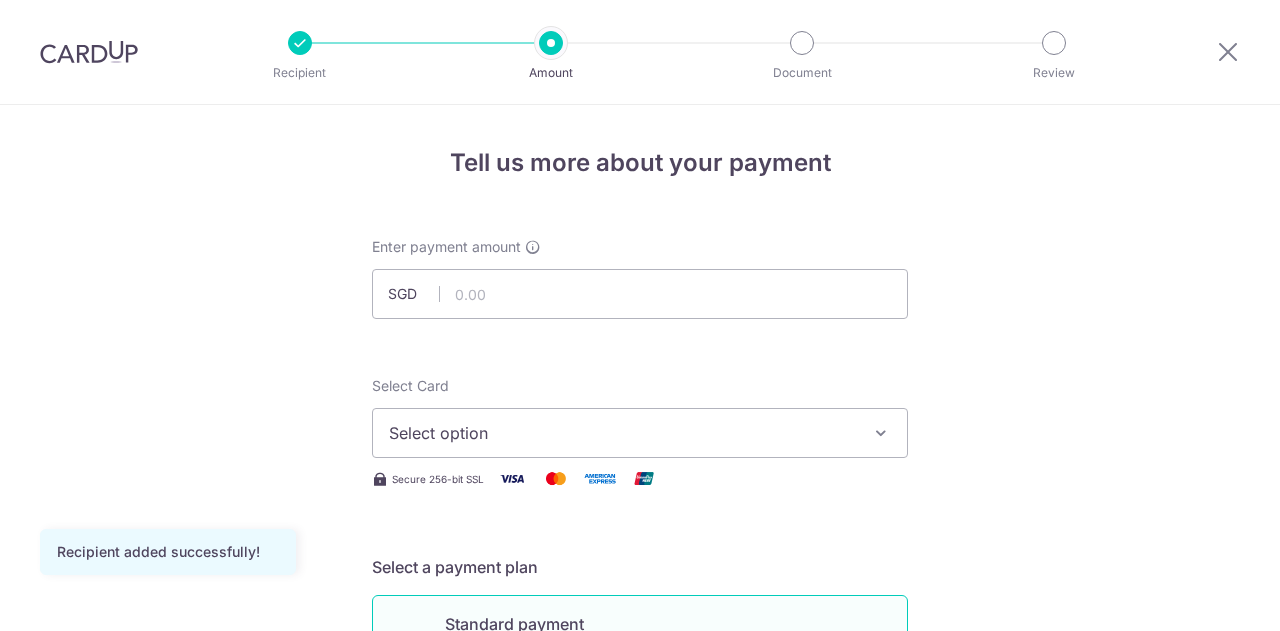 scroll, scrollTop: 0, scrollLeft: 0, axis: both 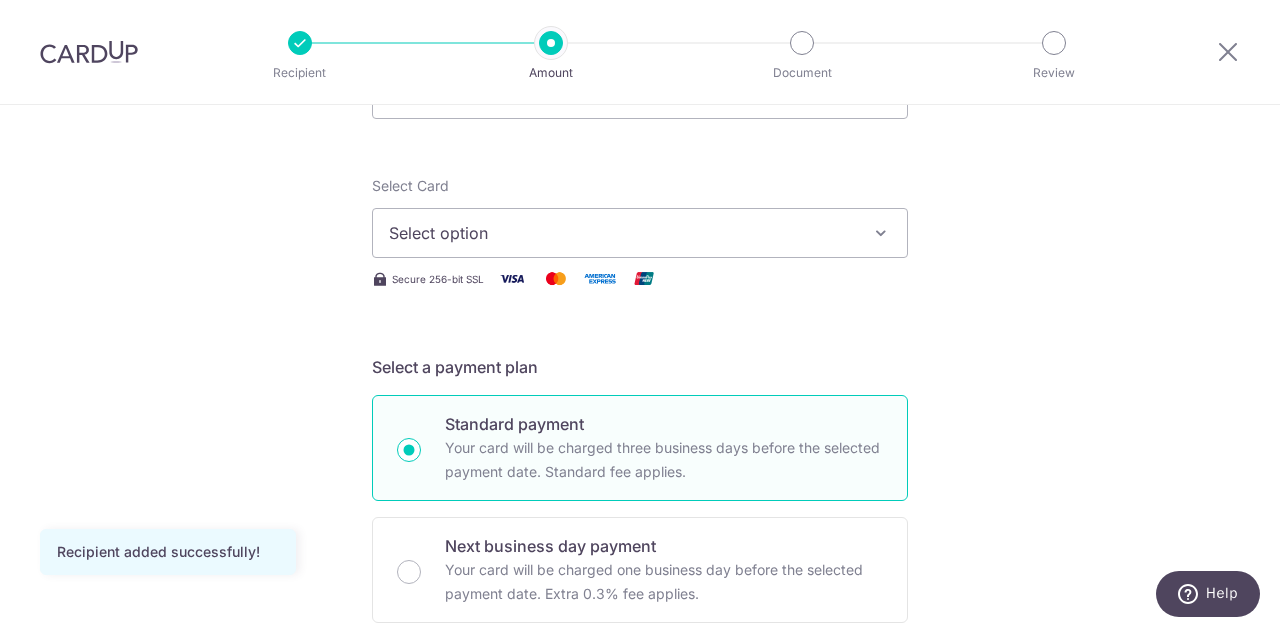 click on "Select option" at bounding box center [622, 233] 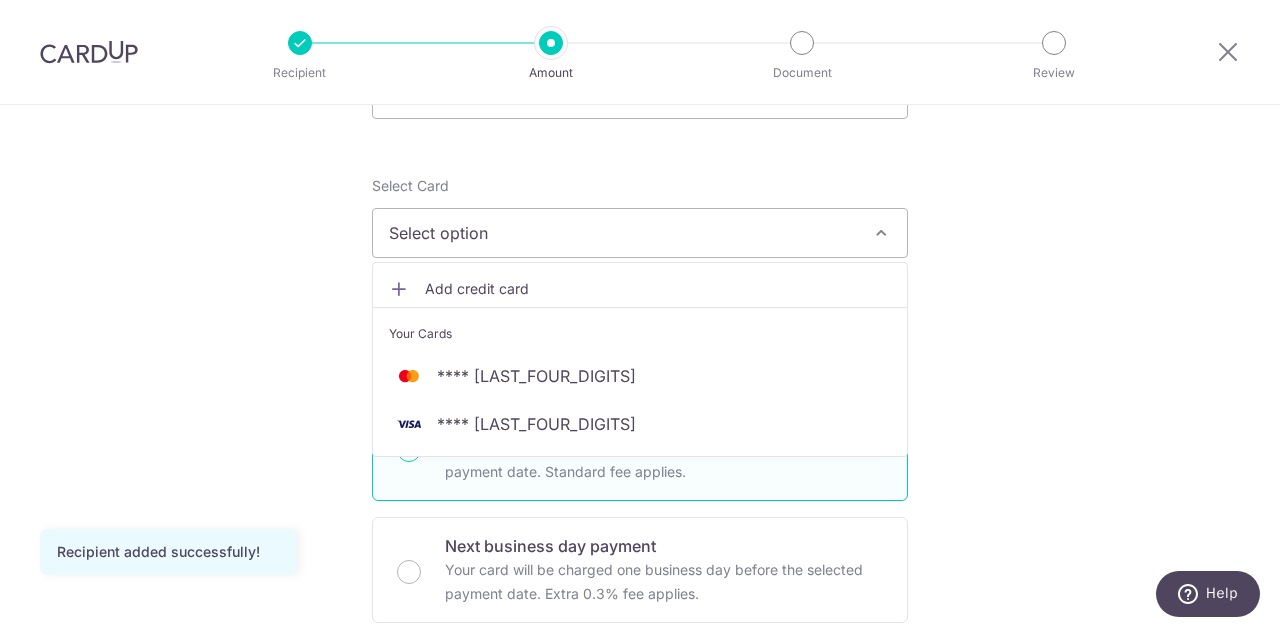 click on "Tell us more about your payment
Enter payment amount
SGD
Recipient added successfully!
Select Card
Select option
Add credit card
Your Cards
**** [LAST_FOUR_DIGITS]
**** [LAST_FOUR_DIGITS]
Secure 256-bit SSL
Text
New card details
Card" at bounding box center [640, 809] 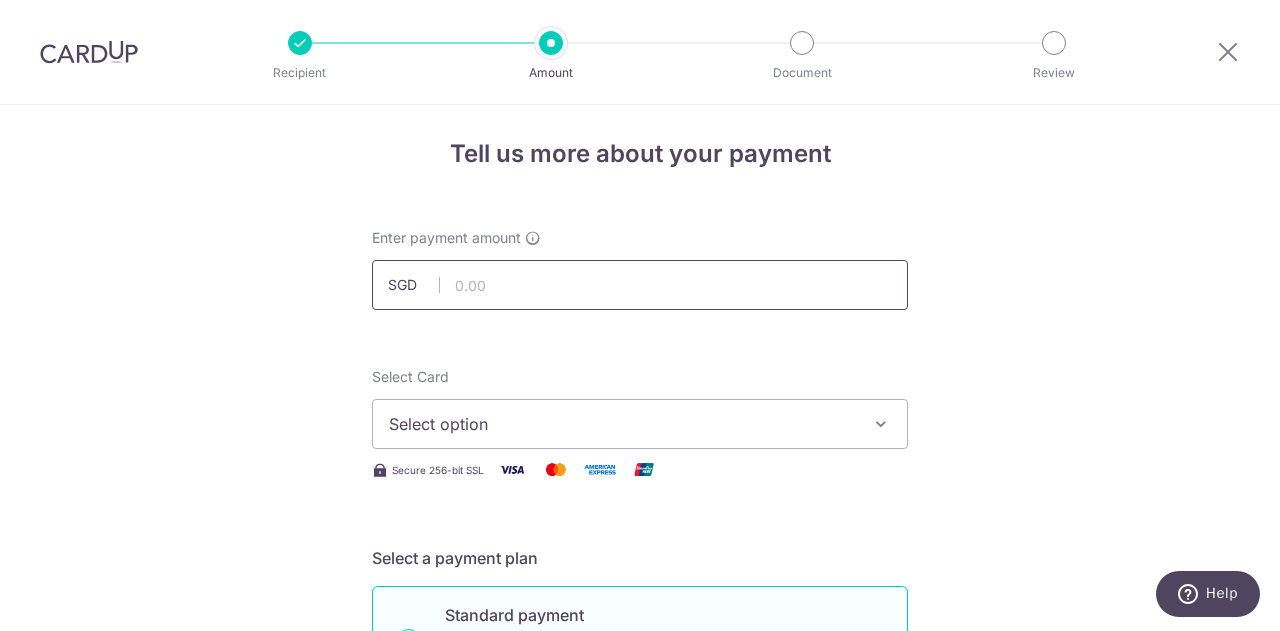 scroll, scrollTop: 0, scrollLeft: 0, axis: both 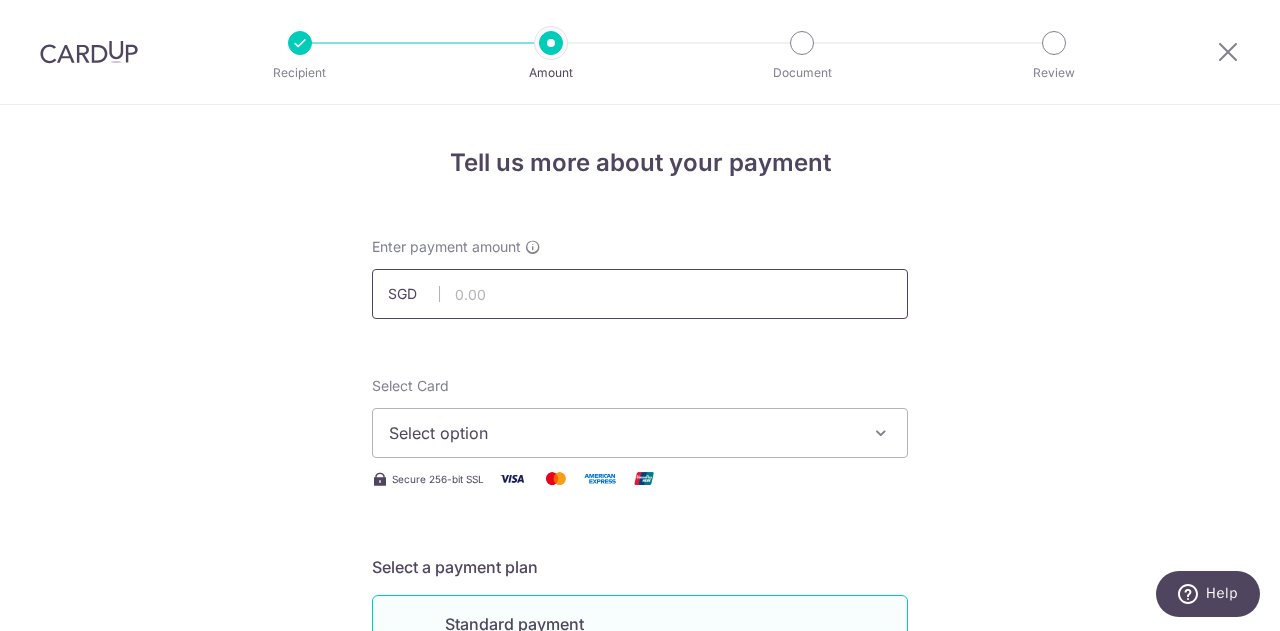 click at bounding box center [640, 294] 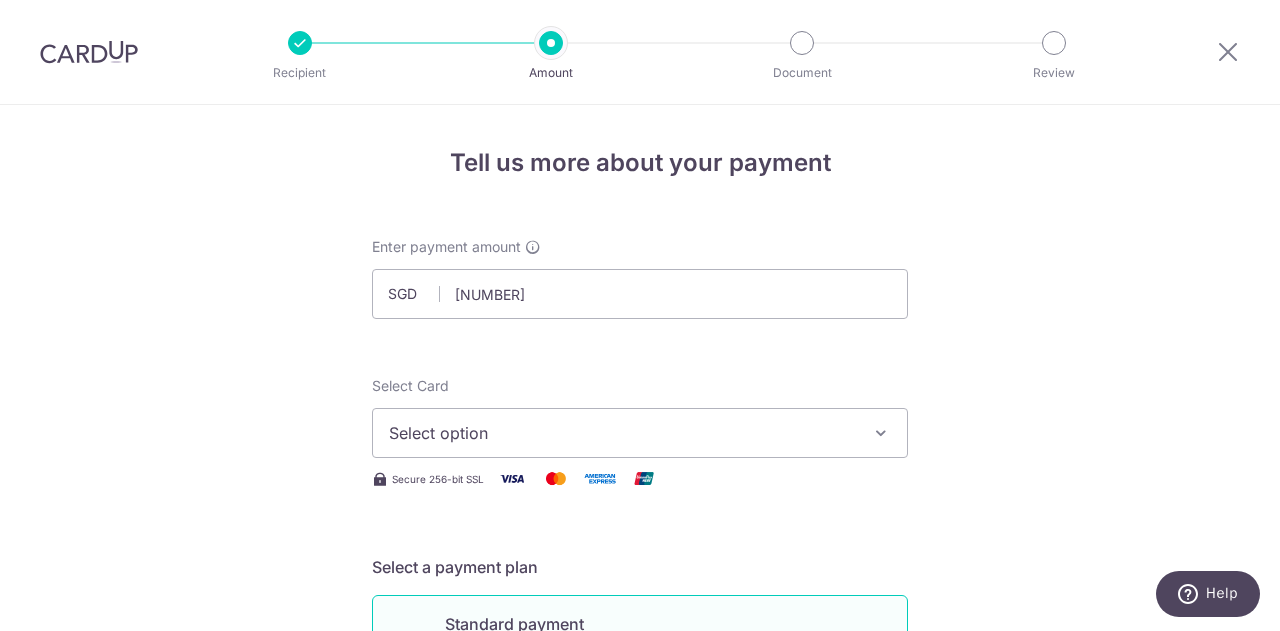 click on "Select option" at bounding box center [640, 433] 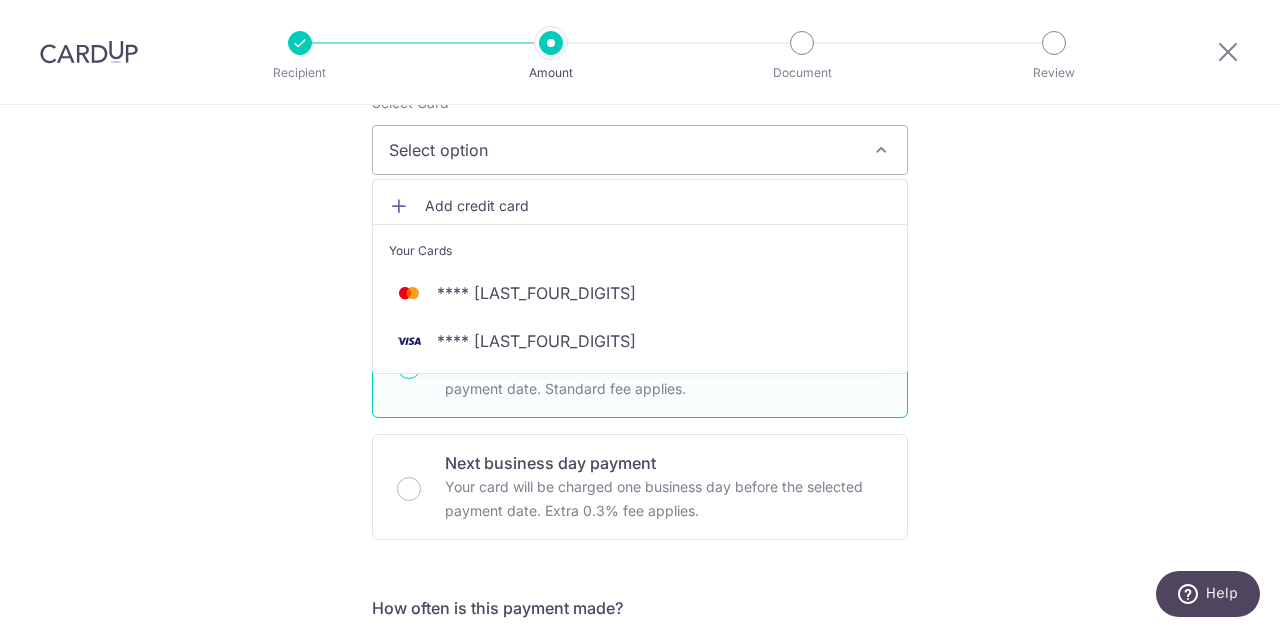 scroll, scrollTop: 0, scrollLeft: 0, axis: both 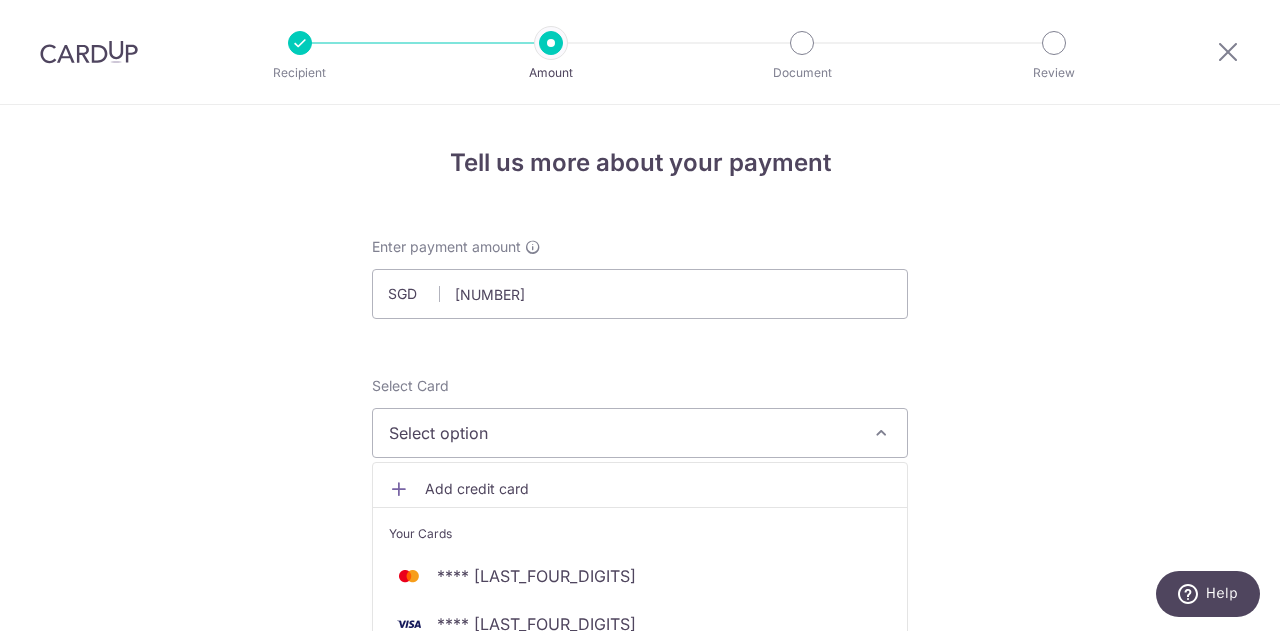 click on "Tell us more about your payment
Enter payment amount
SGD
[NUMBER]
[NUMBER]
Recipient added successfully!
Select Card
Select option
Add credit card
Your Cards
**** [LAST_FOUR_DIGITS]
**** [LAST_FOUR_DIGITS]
Secure 256-bit SSL
Text
New card details
Card" at bounding box center [640, 1009] 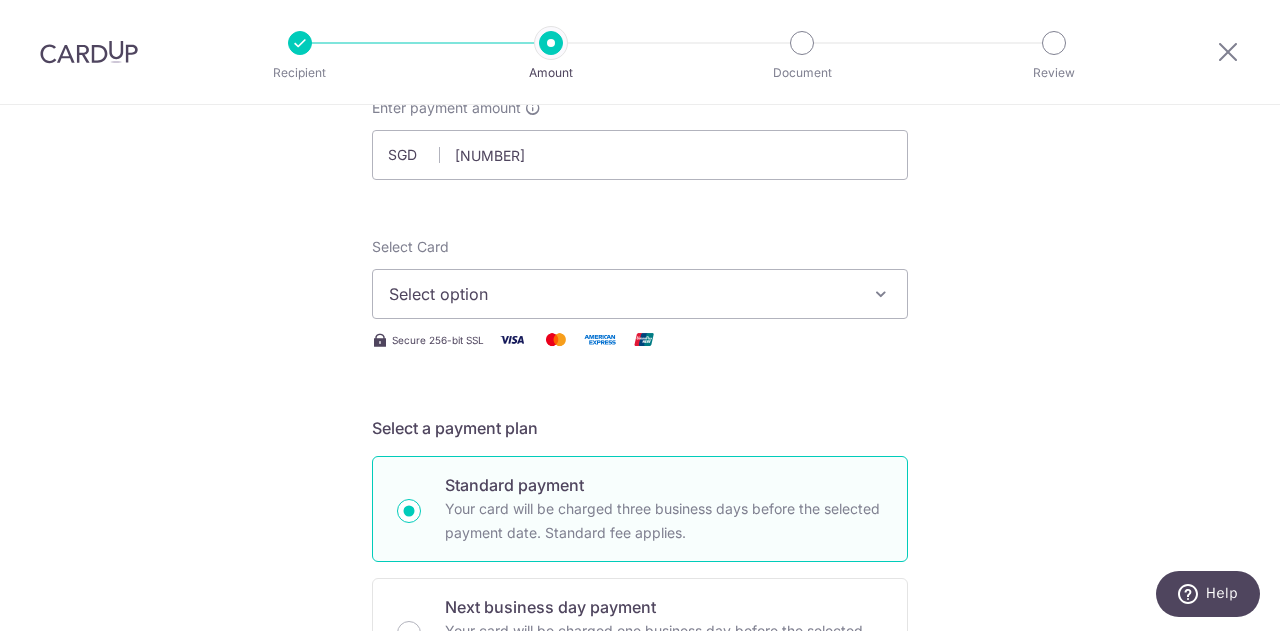 scroll, scrollTop: 200, scrollLeft: 0, axis: vertical 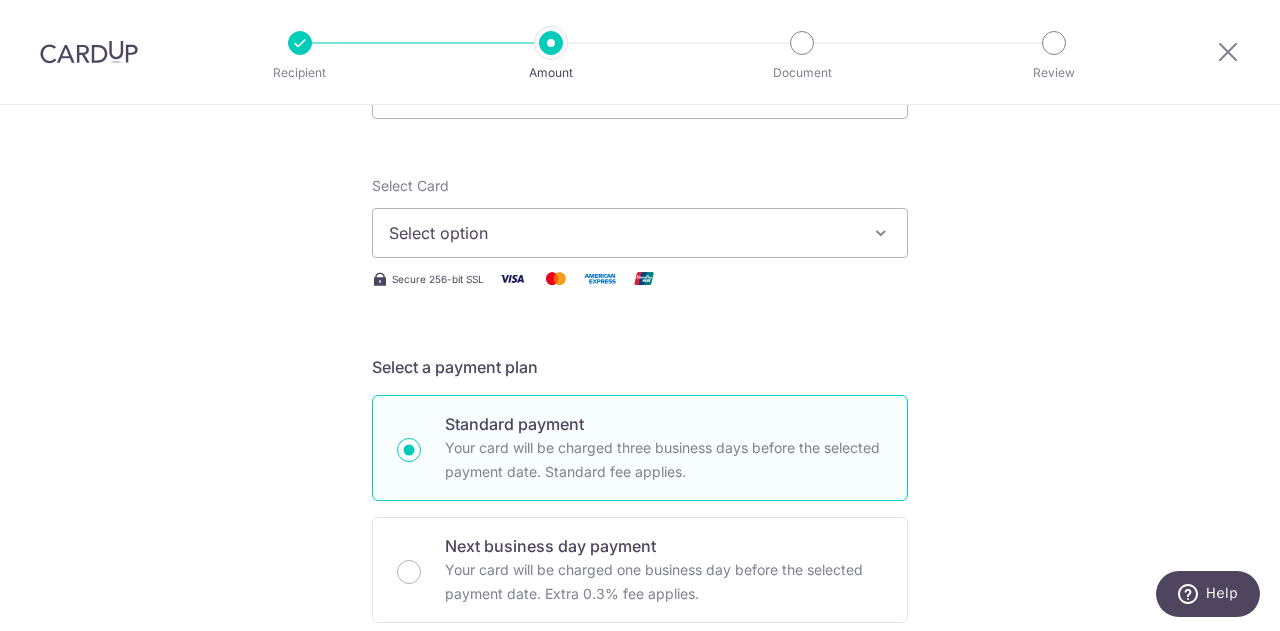 click on "Select option" at bounding box center [640, 233] 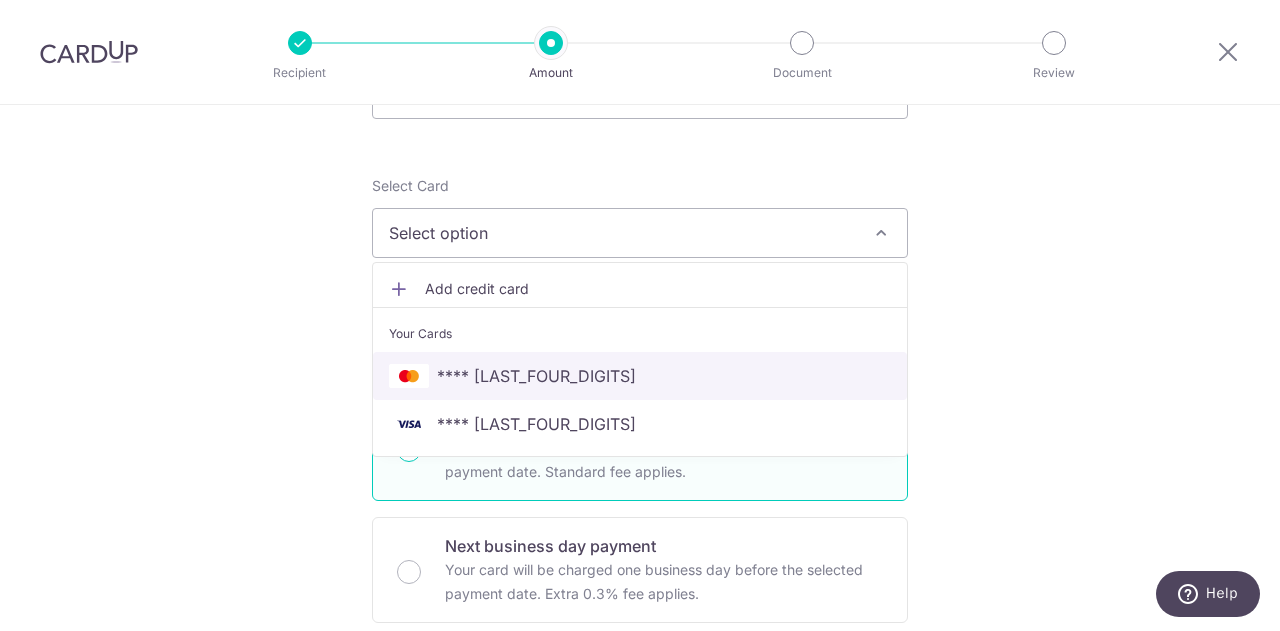 click on "**** [LAST_FOUR_DIGITS]" at bounding box center [640, 376] 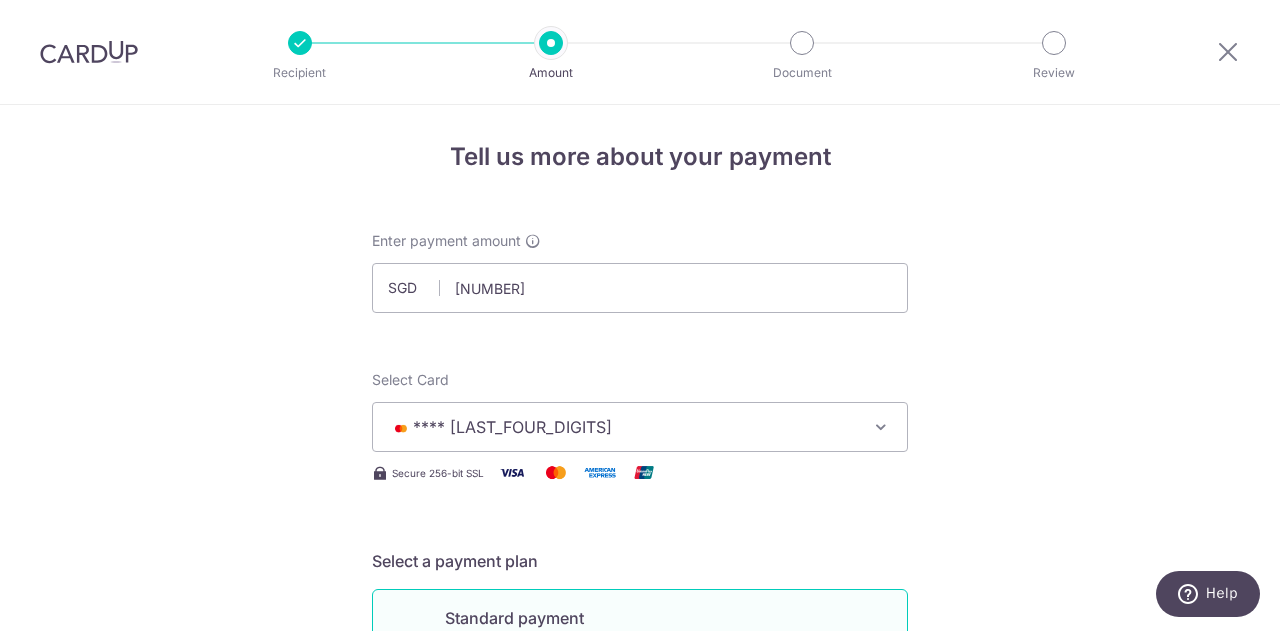 scroll, scrollTop: 0, scrollLeft: 0, axis: both 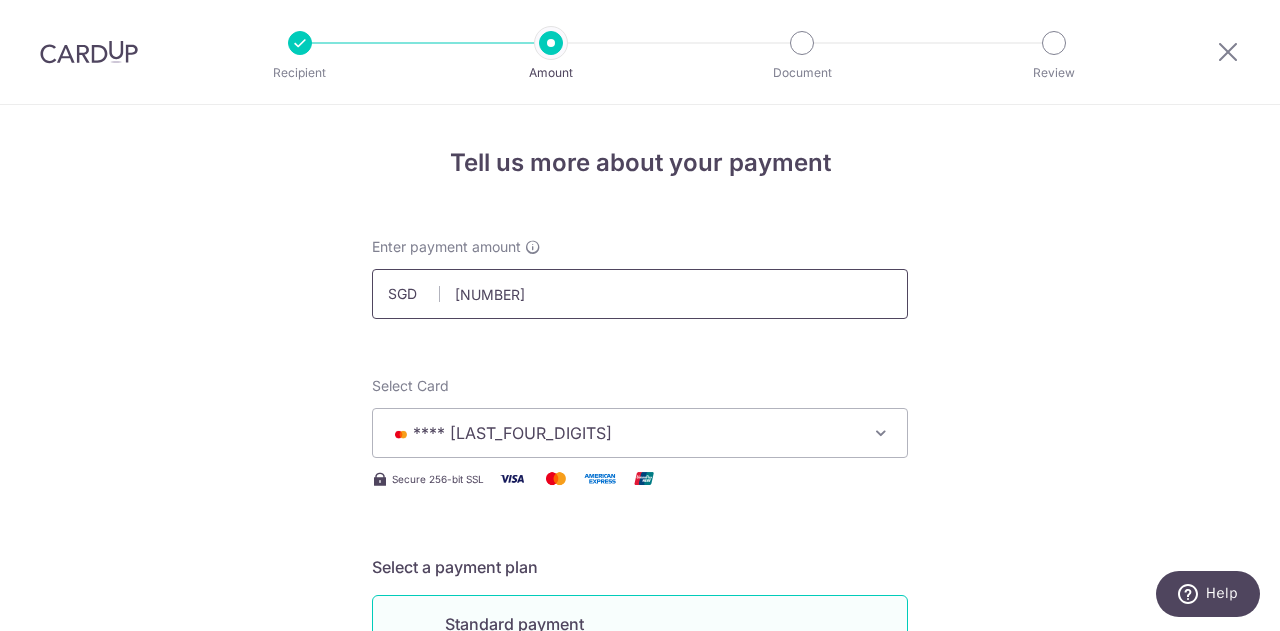 click on "[NUMBER]" at bounding box center (640, 294) 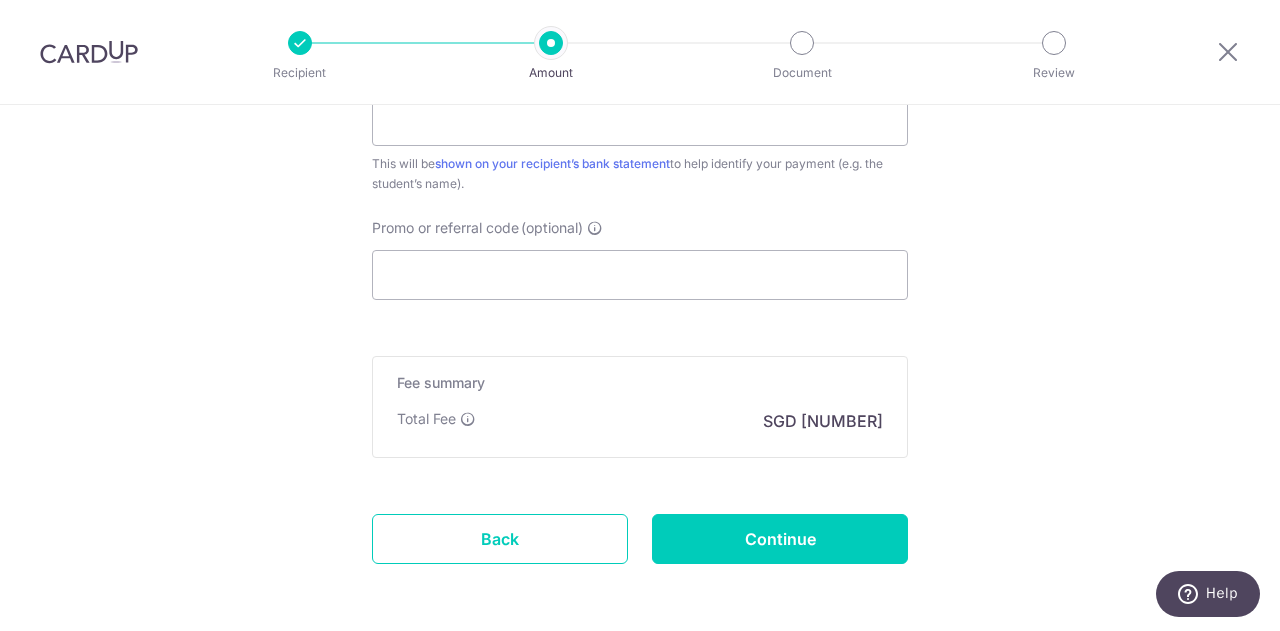 scroll, scrollTop: 1100, scrollLeft: 0, axis: vertical 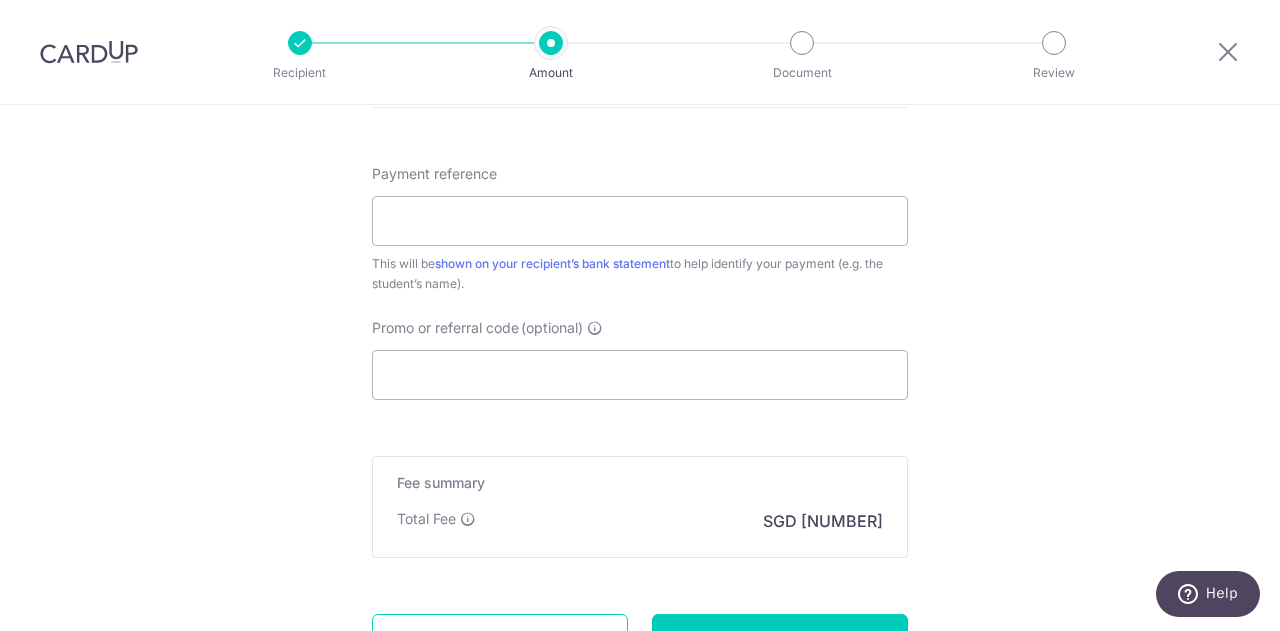 type on "1,000.00" 